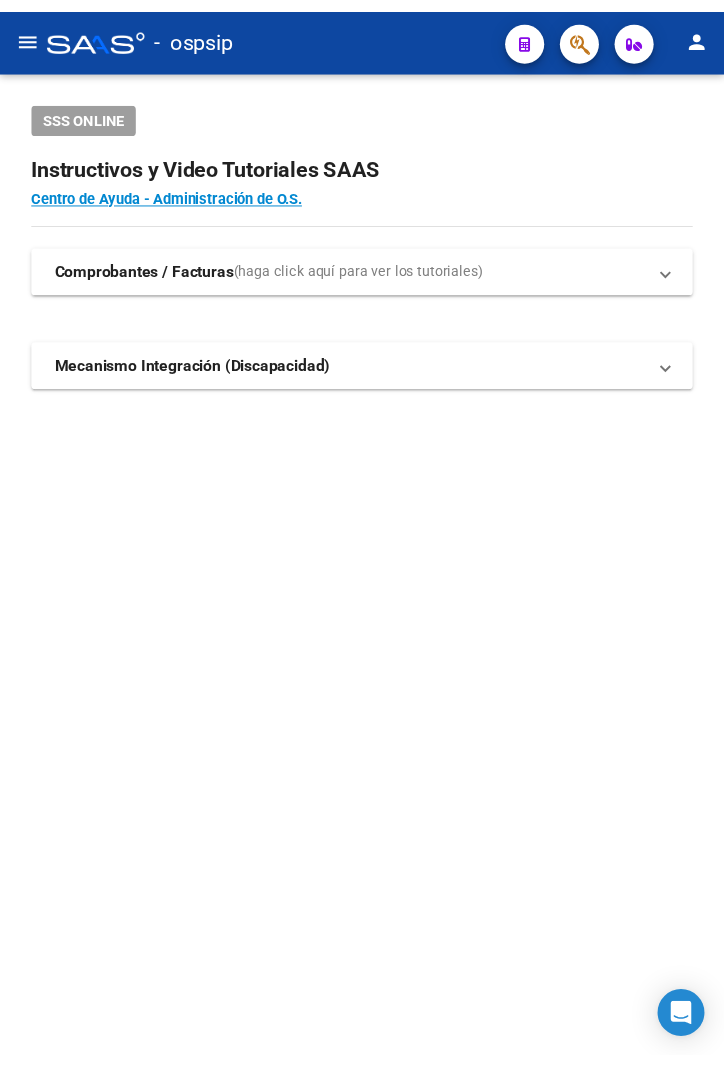 scroll, scrollTop: 0, scrollLeft: 0, axis: both 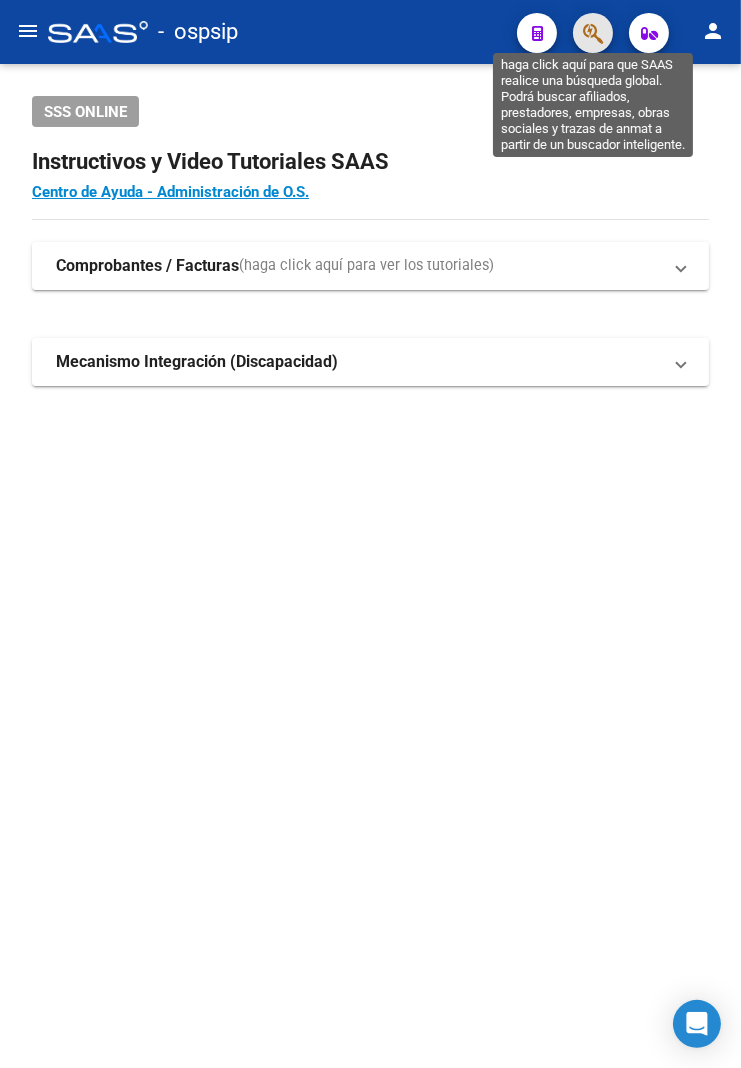 click 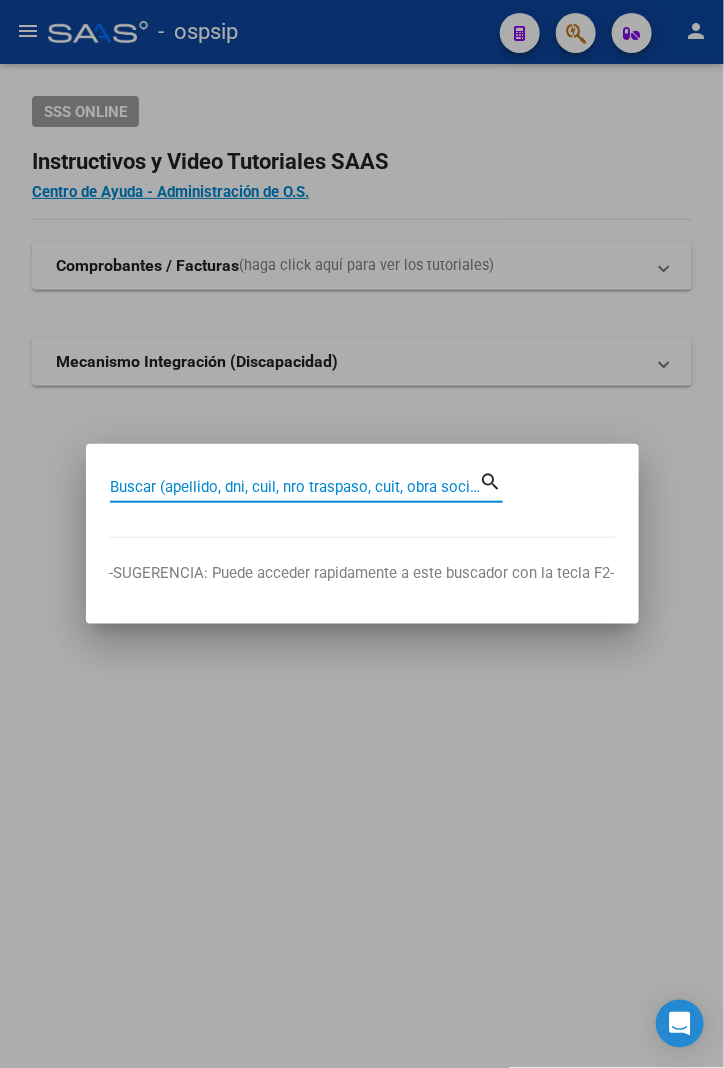 click on "Buscar (apellido, dni, cuil, nro traspaso, cuit, obra social)" at bounding box center (295, 487) 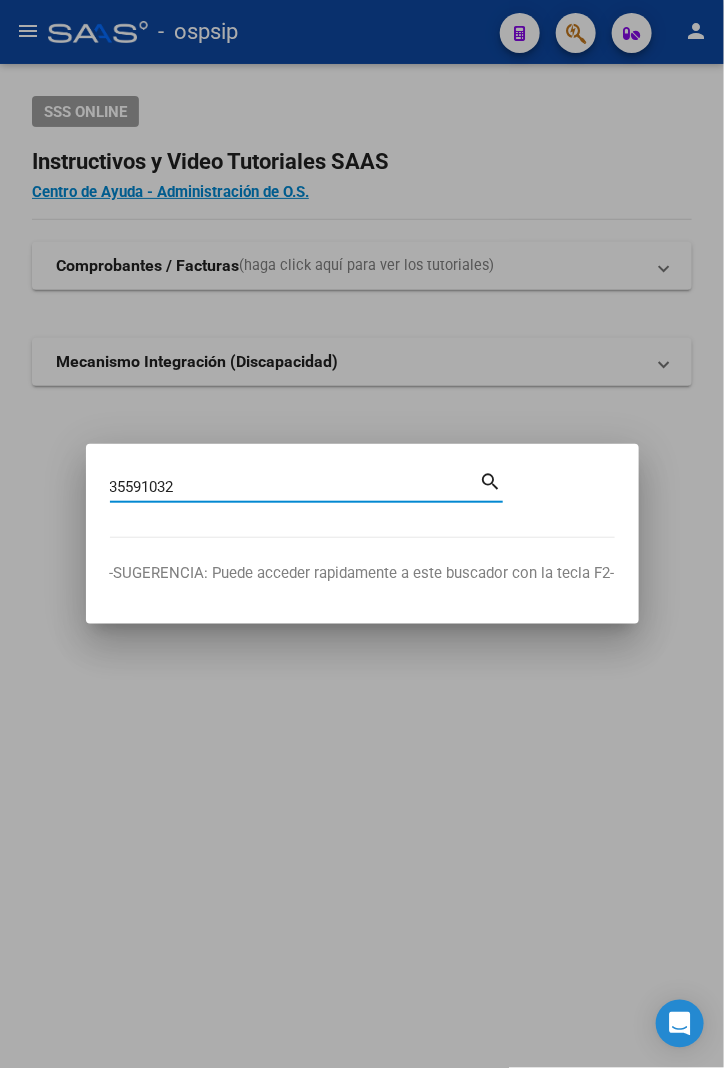 type on "35591032" 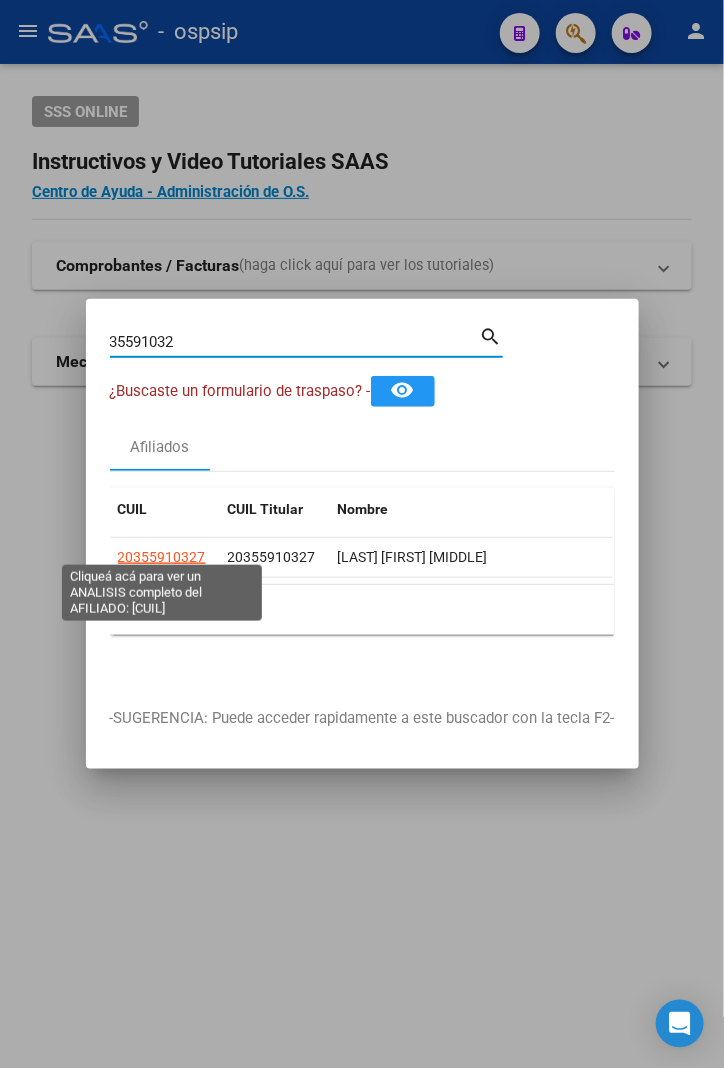 click on "20355910327" 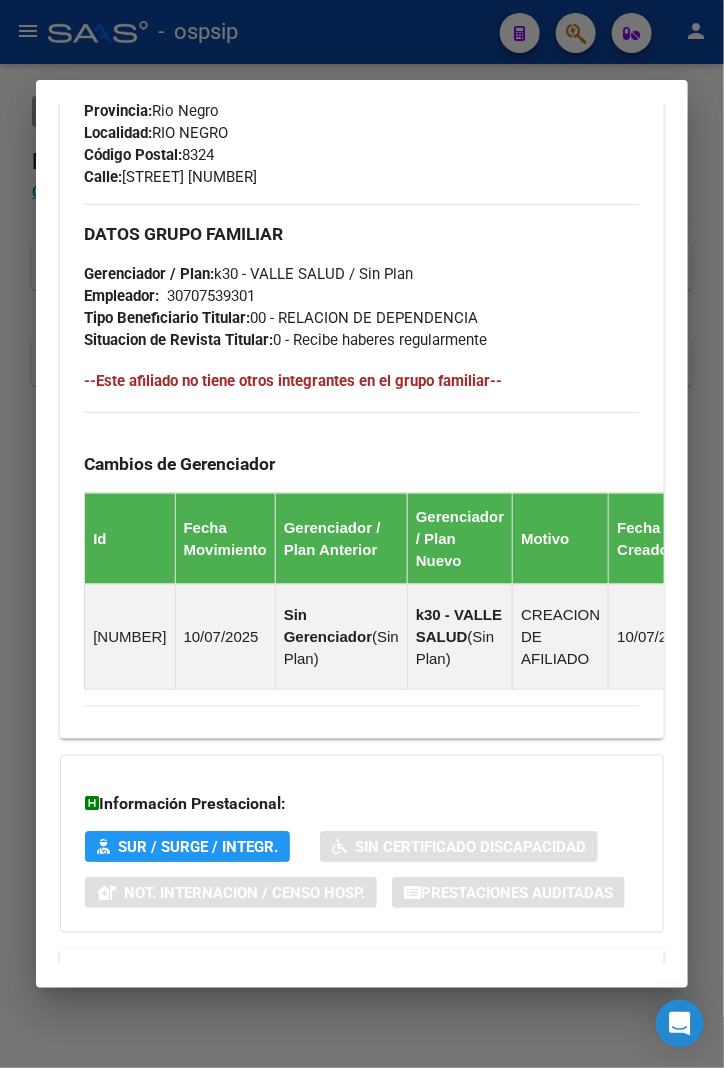 scroll, scrollTop: 1118, scrollLeft: 0, axis: vertical 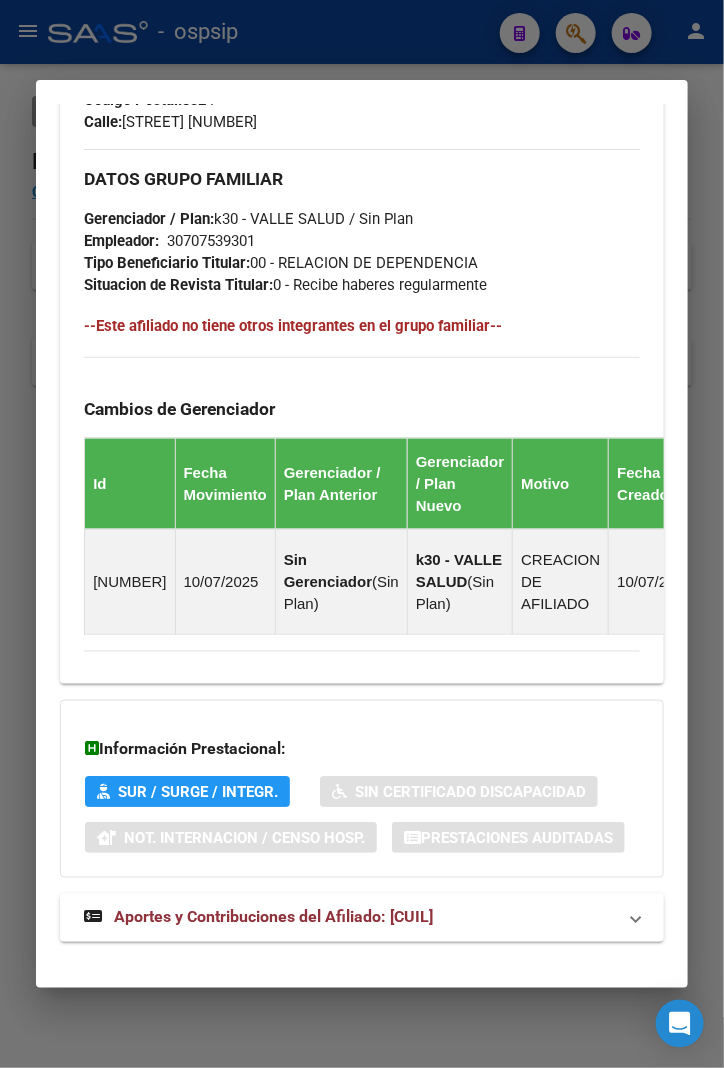 click on "Aportes y Contribuciones del Afiliado: [CUIL]" at bounding box center [273, 917] 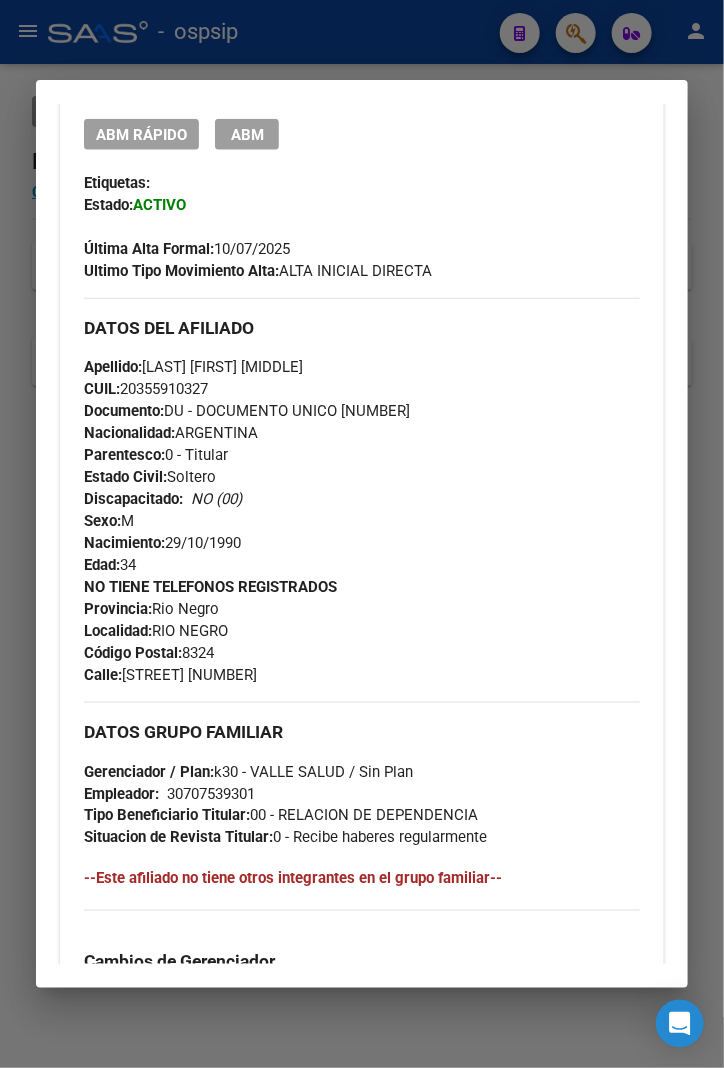 scroll, scrollTop: 563, scrollLeft: 0, axis: vertical 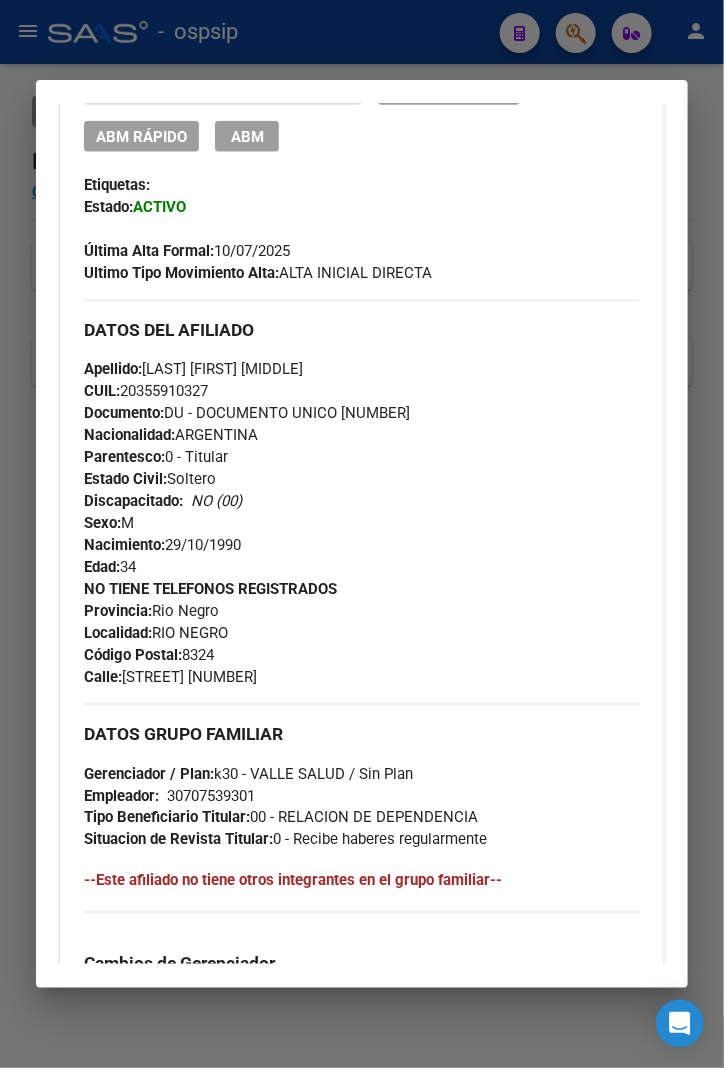 click at bounding box center [362, 534] 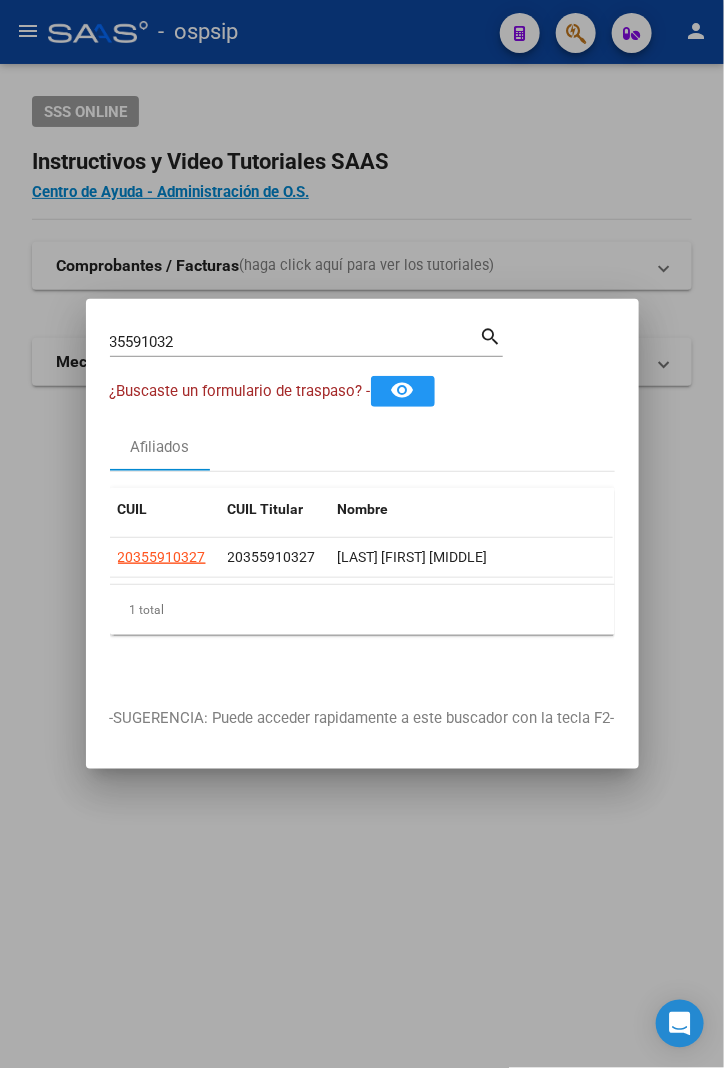 click at bounding box center (362, 534) 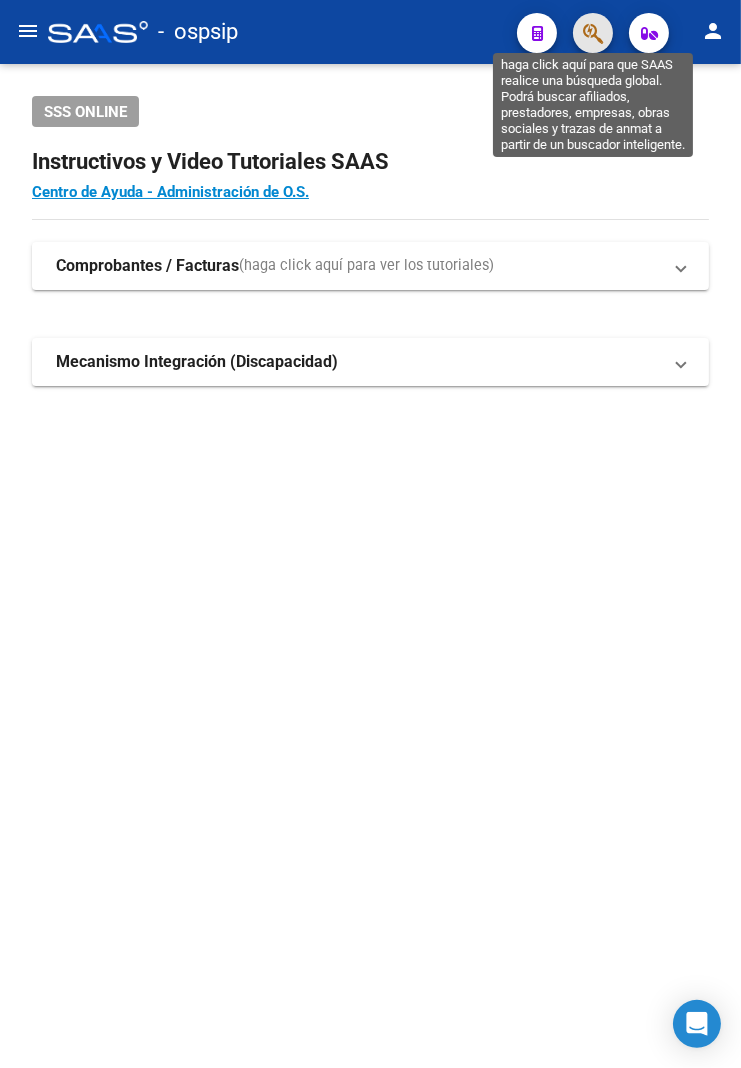 click 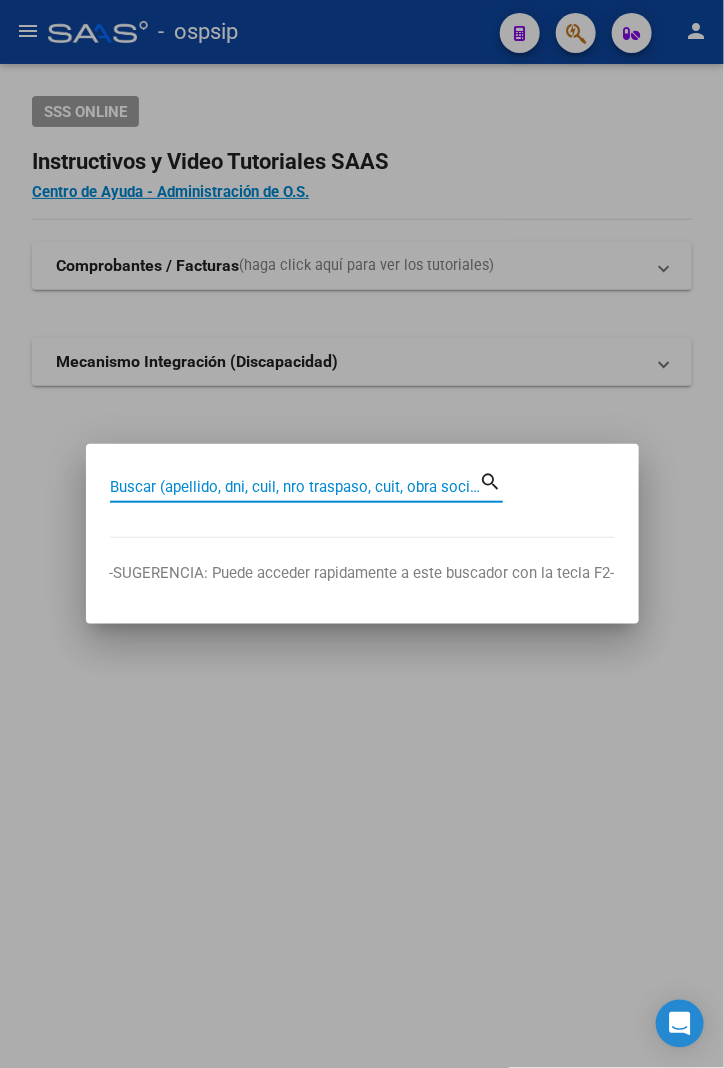 click on "Buscar (apellido, dni, cuil, nro traspaso, cuit, obra social)" at bounding box center (295, 487) 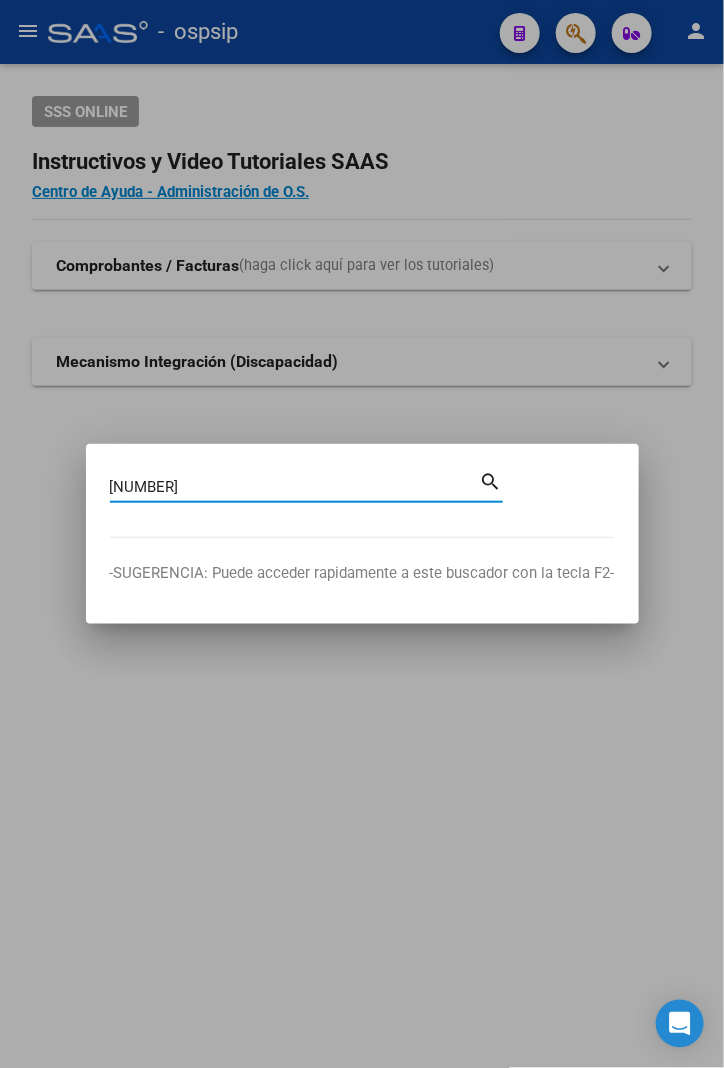type on "[NUMBER]" 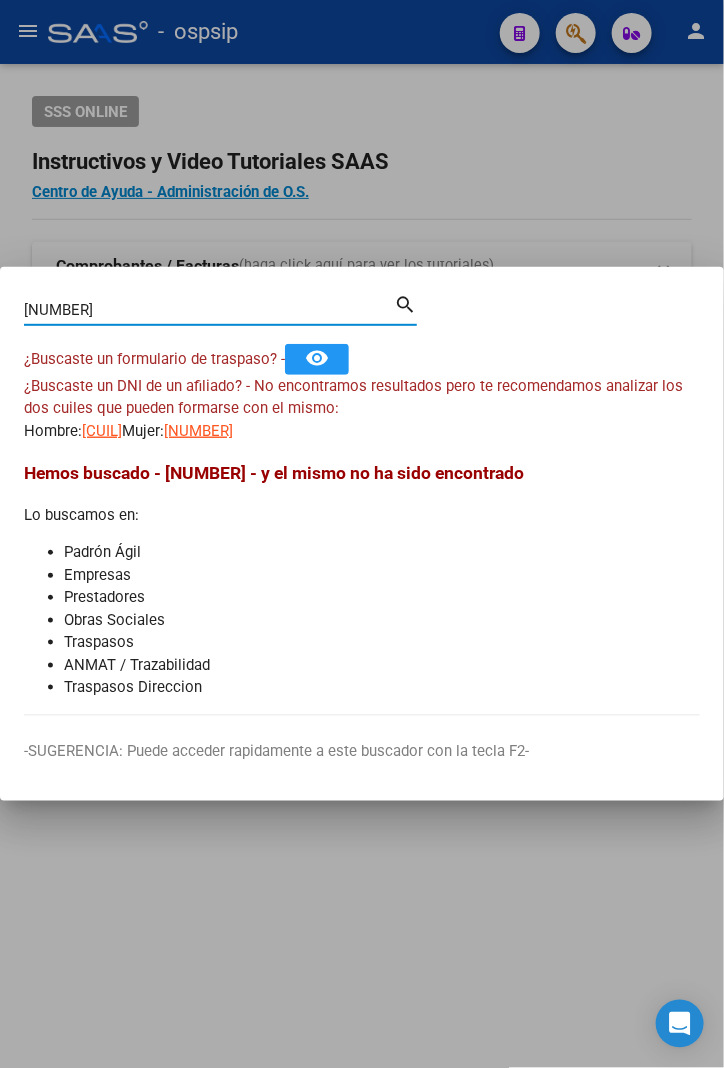 click on "search" at bounding box center [405, 303] 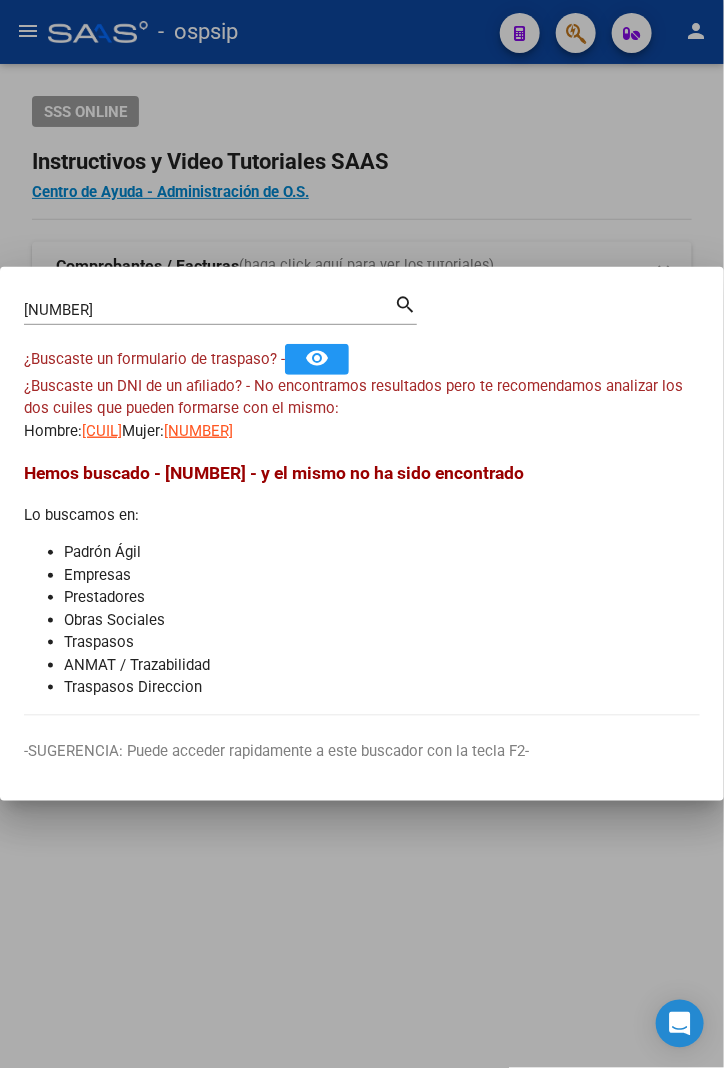 click on "search" at bounding box center (405, 303) 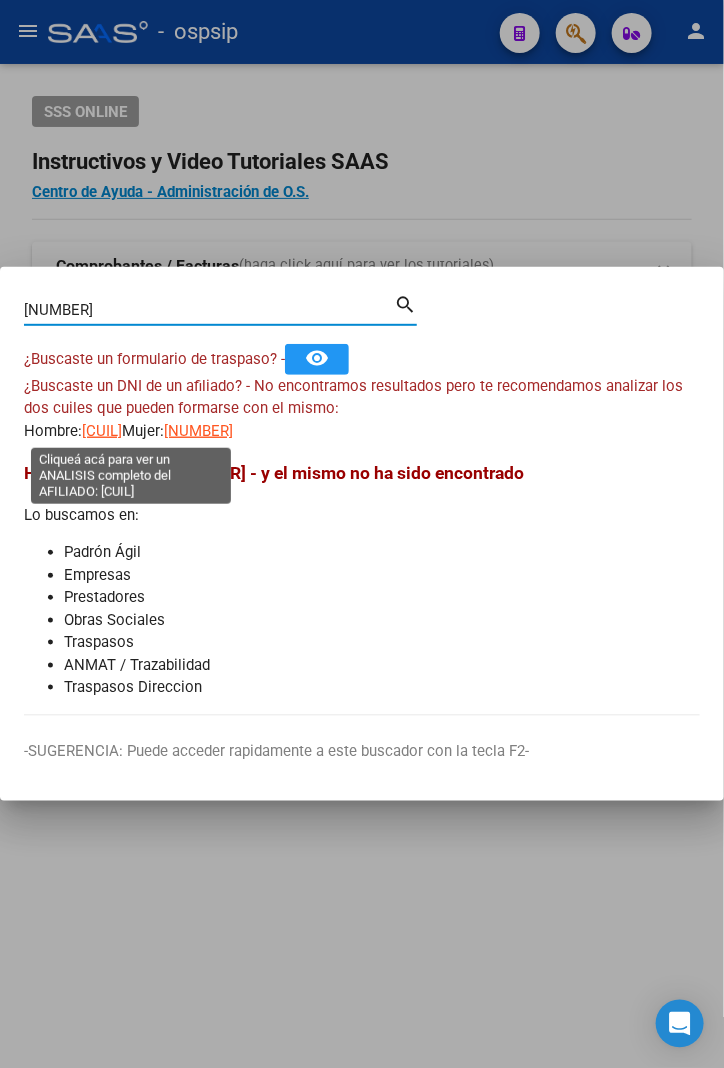 click on "[CUIL]" at bounding box center (102, 431) 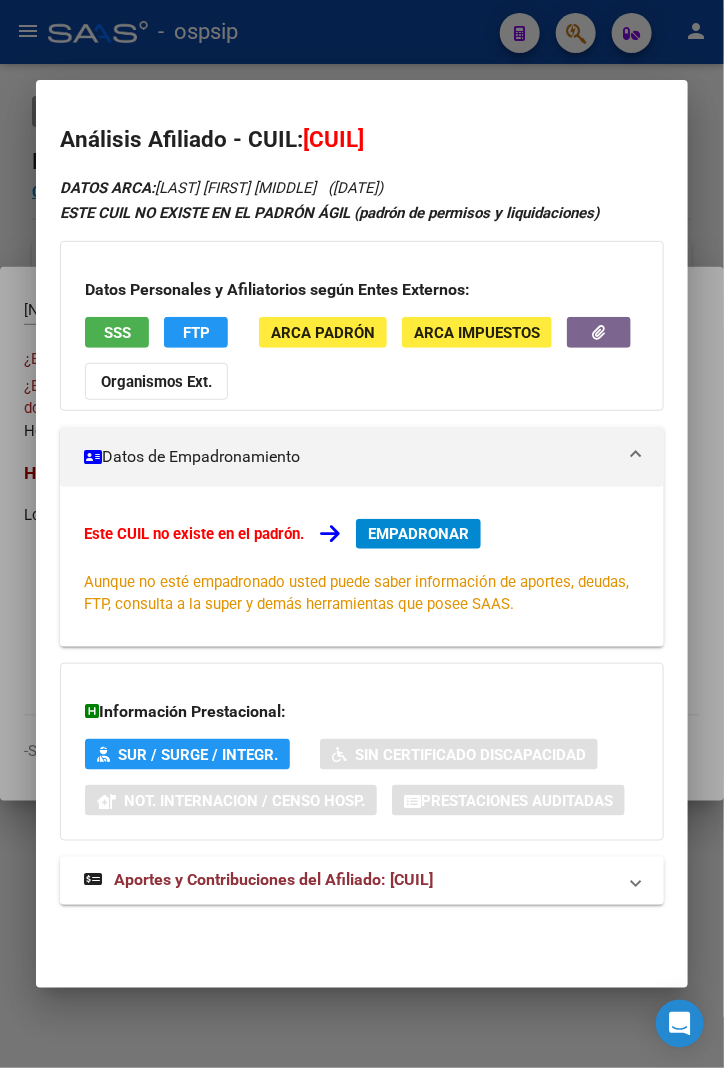click on "Aportes y Contribuciones del Afiliado: [CUIL]" at bounding box center [273, 880] 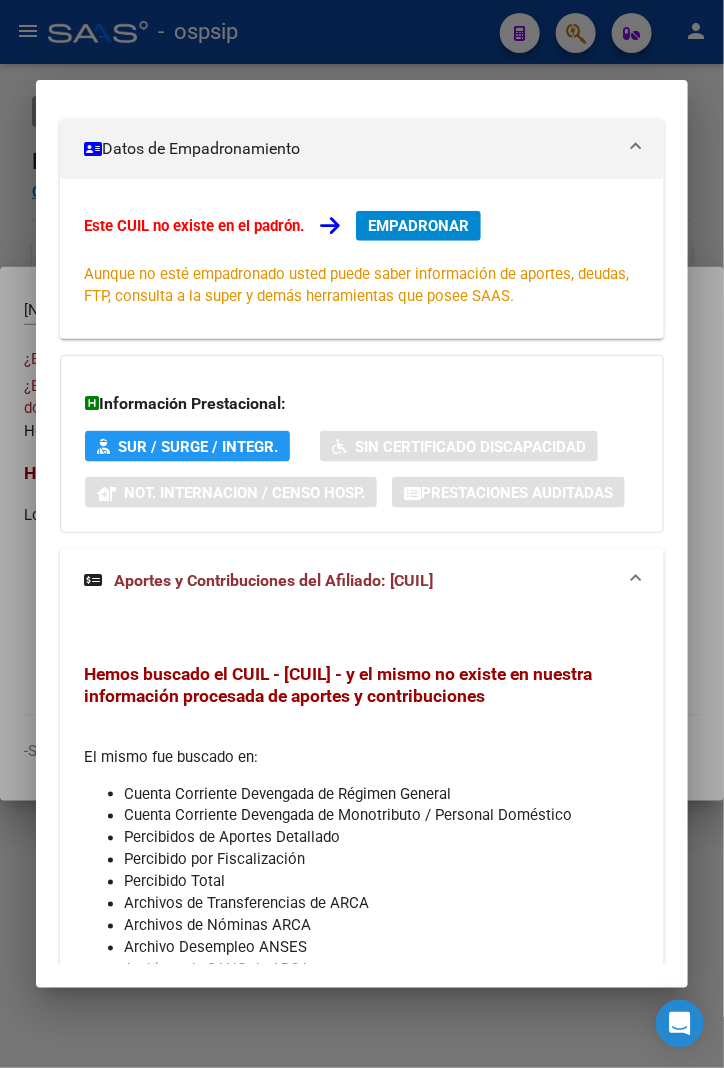 scroll, scrollTop: 418, scrollLeft: 0, axis: vertical 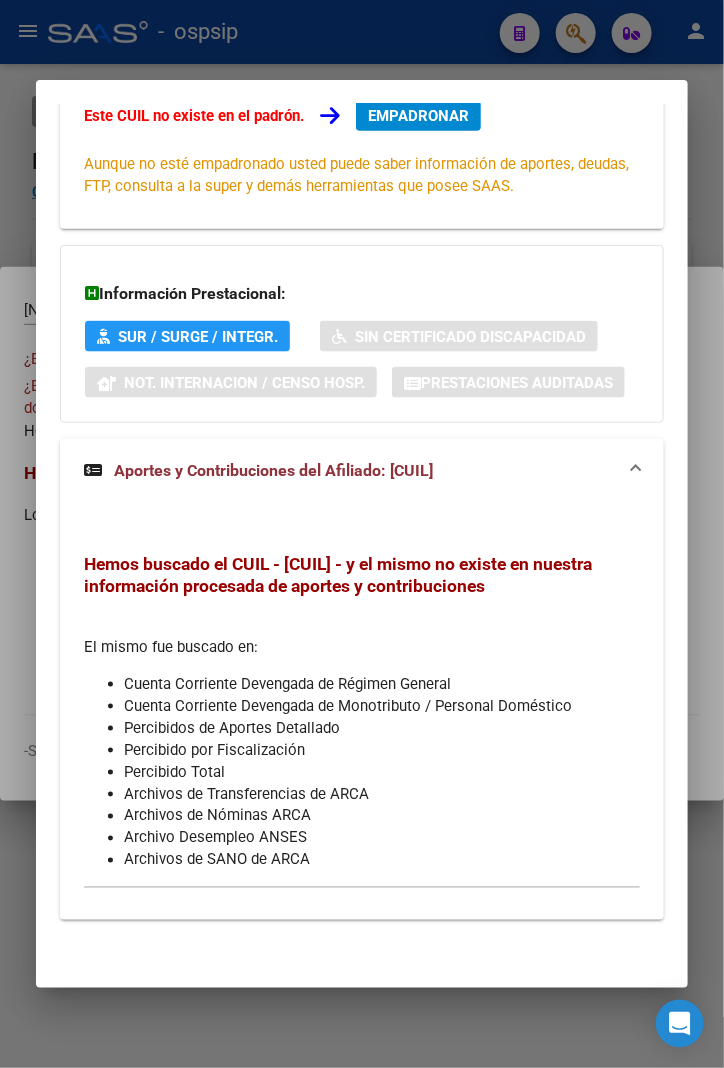 click on "EMPADRONAR" at bounding box center (418, 116) 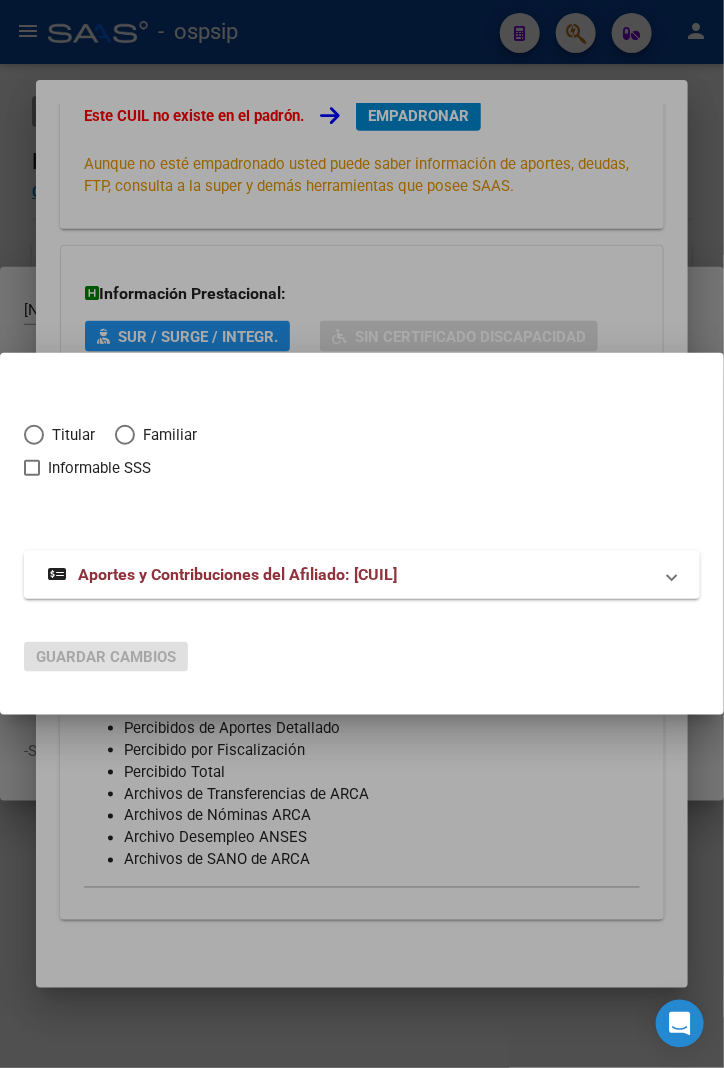 click at bounding box center [34, 435] 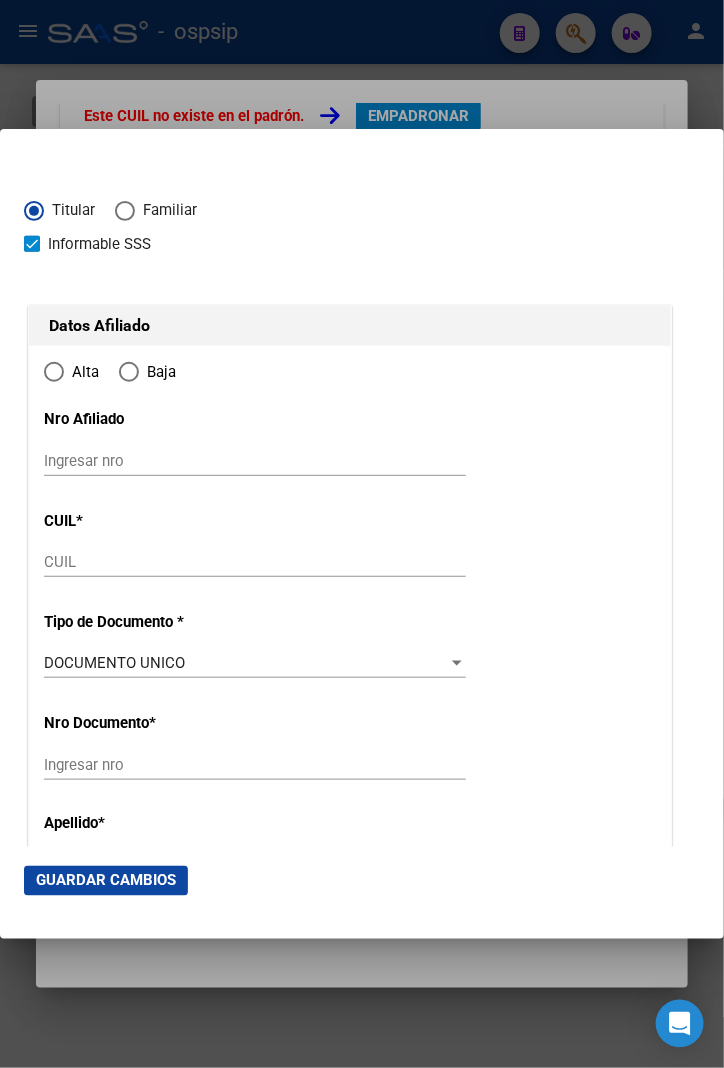 type on "[CUIL]" 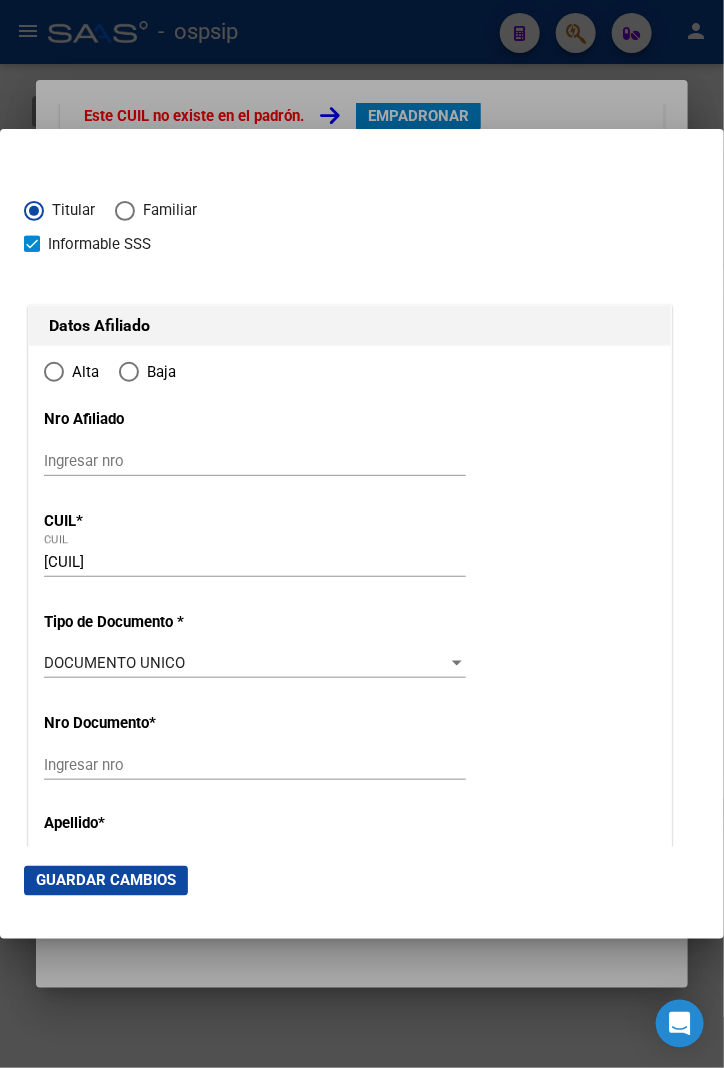 type on "[NUMBER]" 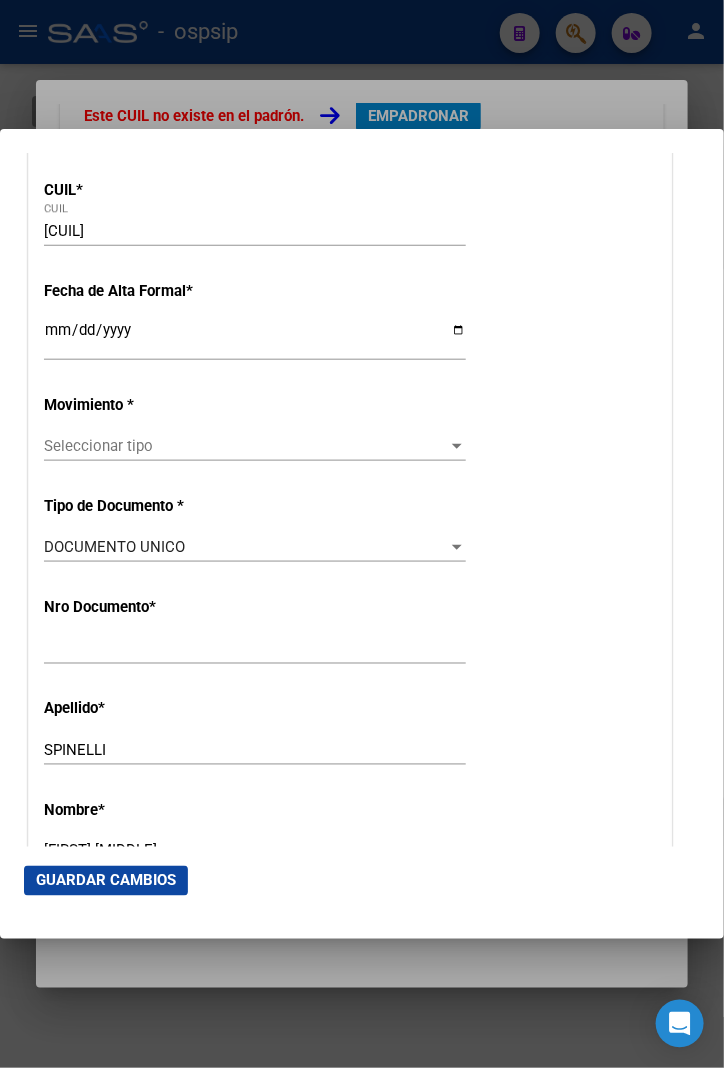 scroll, scrollTop: 333, scrollLeft: 0, axis: vertical 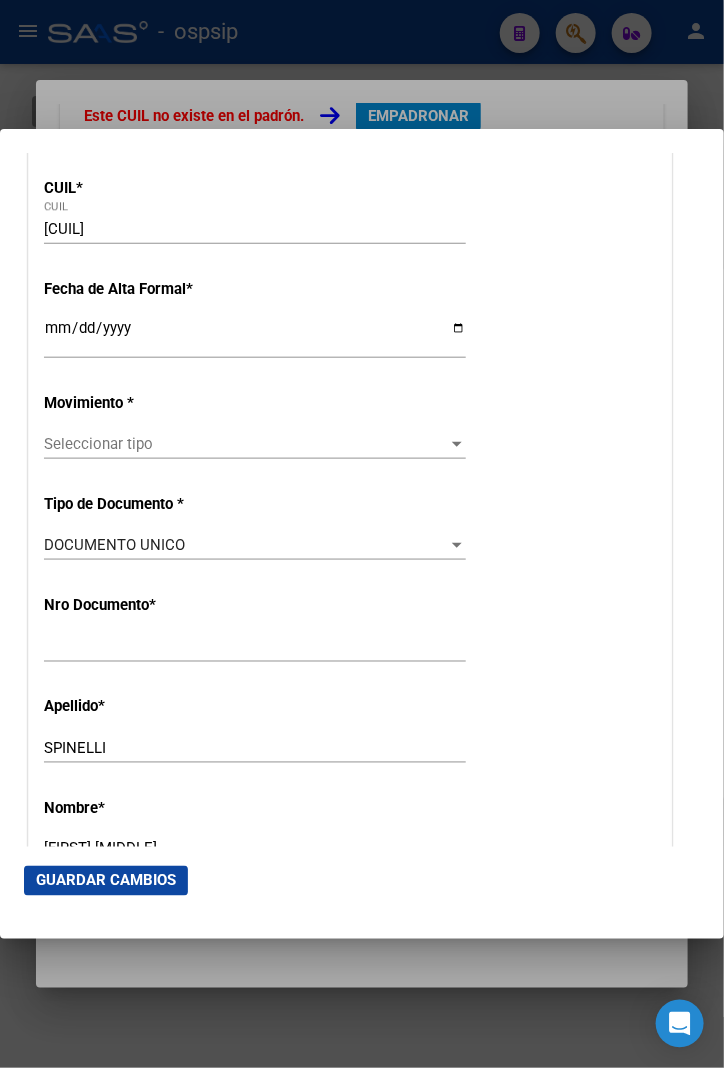 click on "Ingresar fecha" at bounding box center (255, 336) 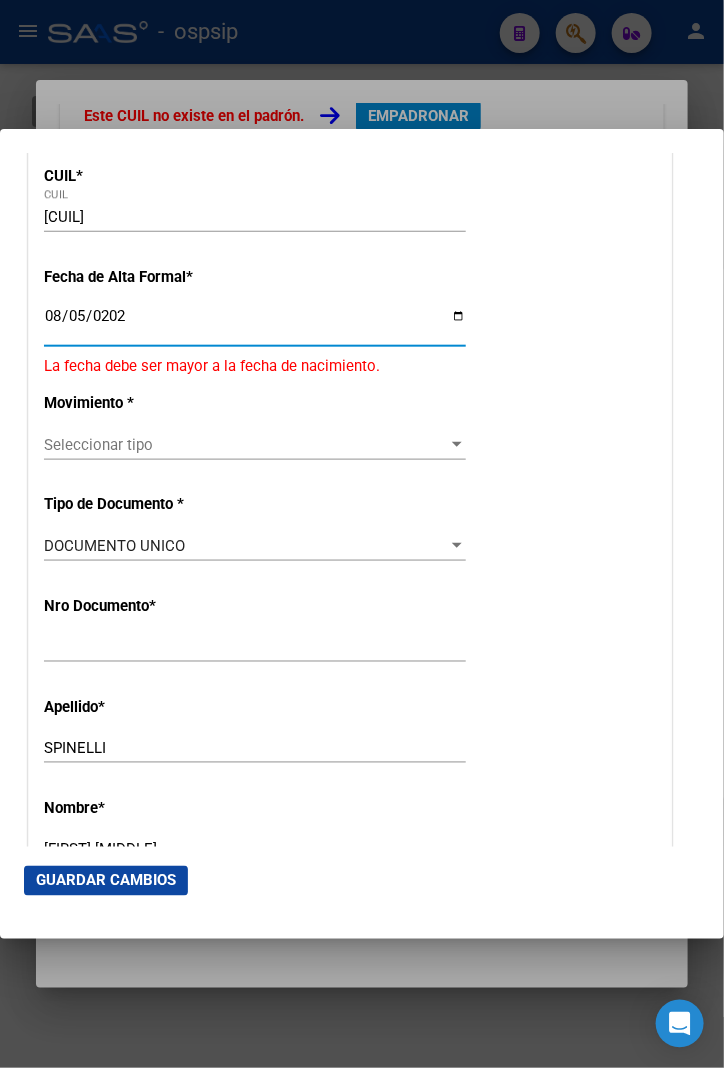 type on "2025-08-05" 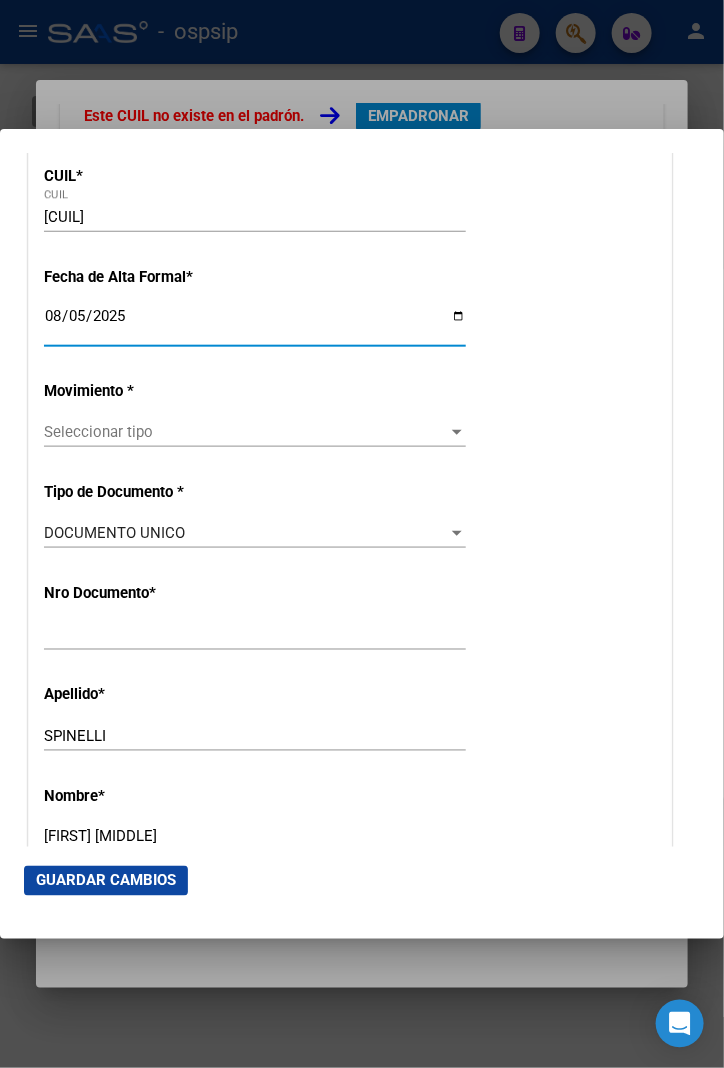 scroll, scrollTop: 333, scrollLeft: 0, axis: vertical 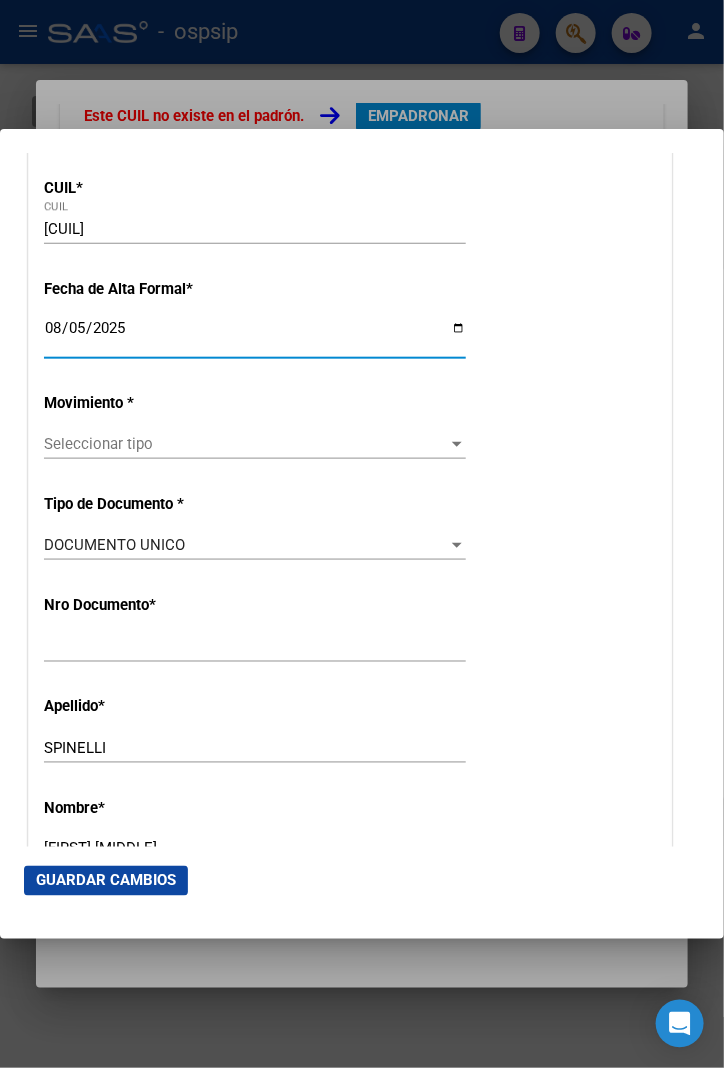 click on "Seleccionar tipo Seleccionar tipo" 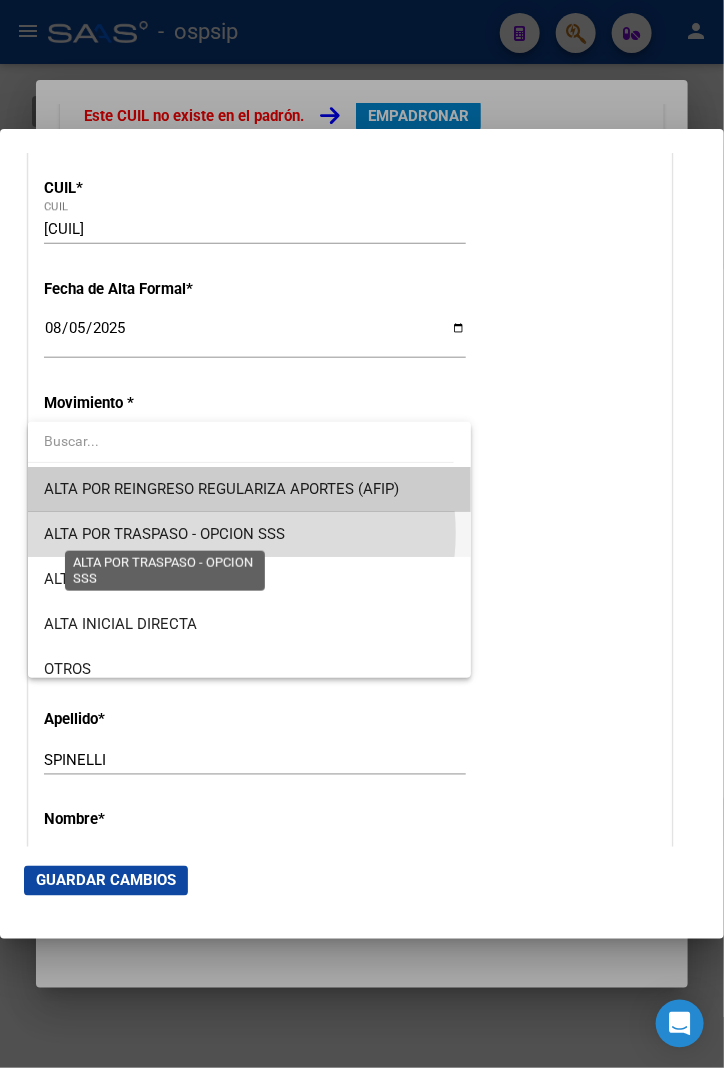click on "ALTA POR TRASPASO - OPCION SSS" at bounding box center (164, 534) 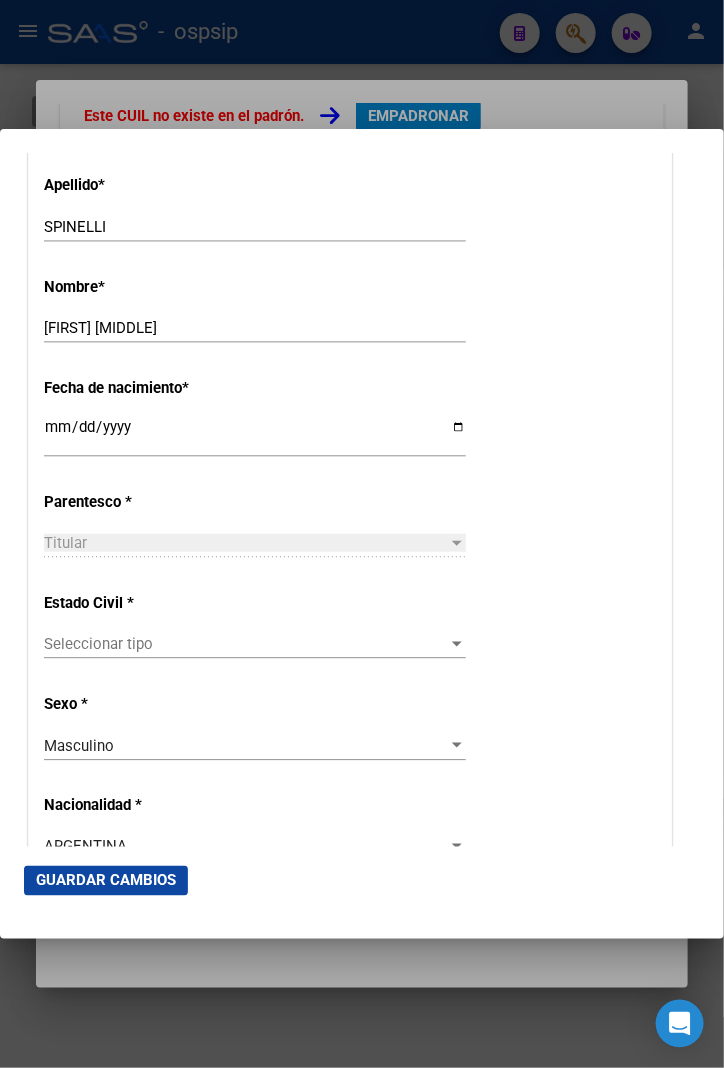 scroll, scrollTop: 888, scrollLeft: 0, axis: vertical 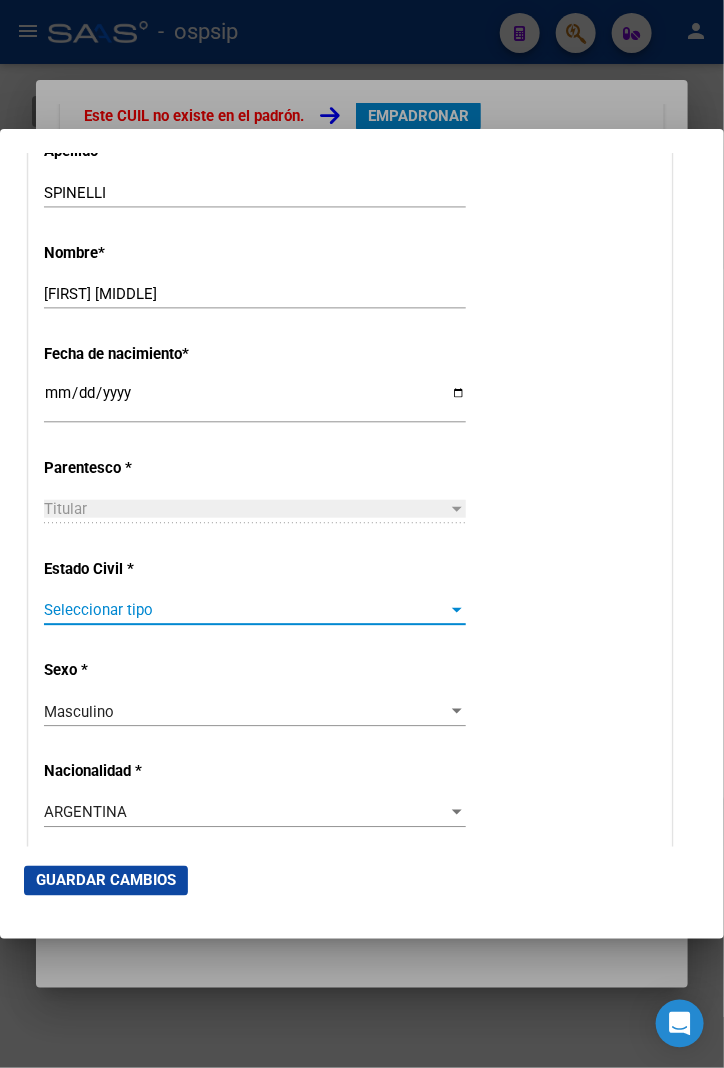 click on "Seleccionar tipo" at bounding box center [246, 610] 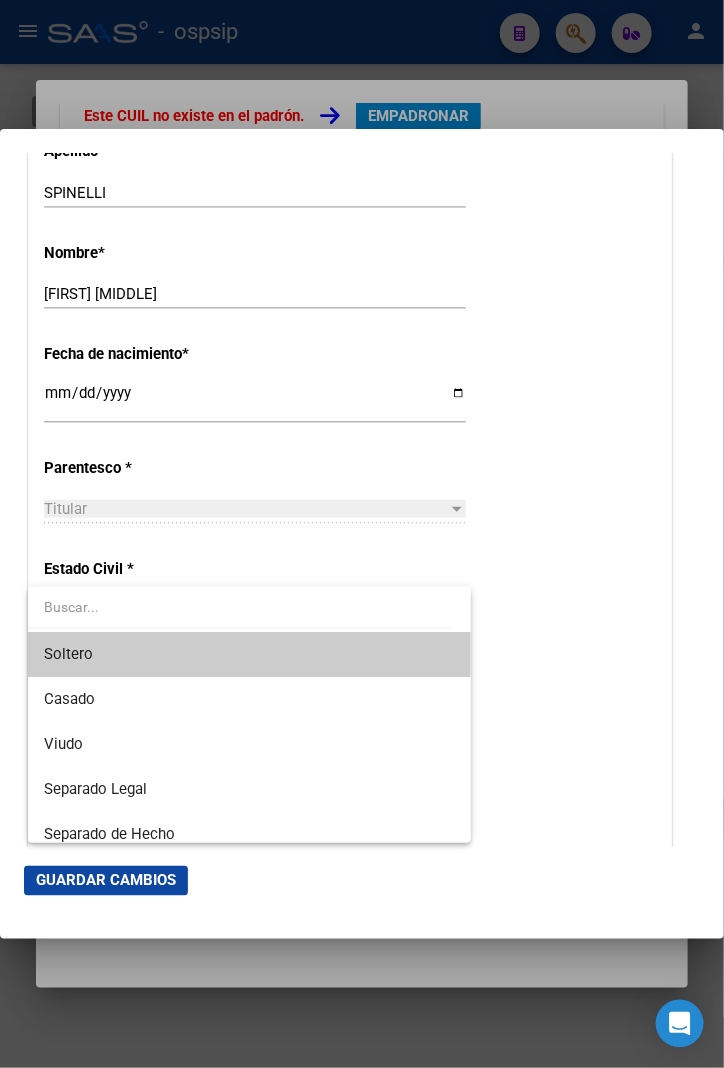 click on "Soltero" at bounding box center [249, 654] 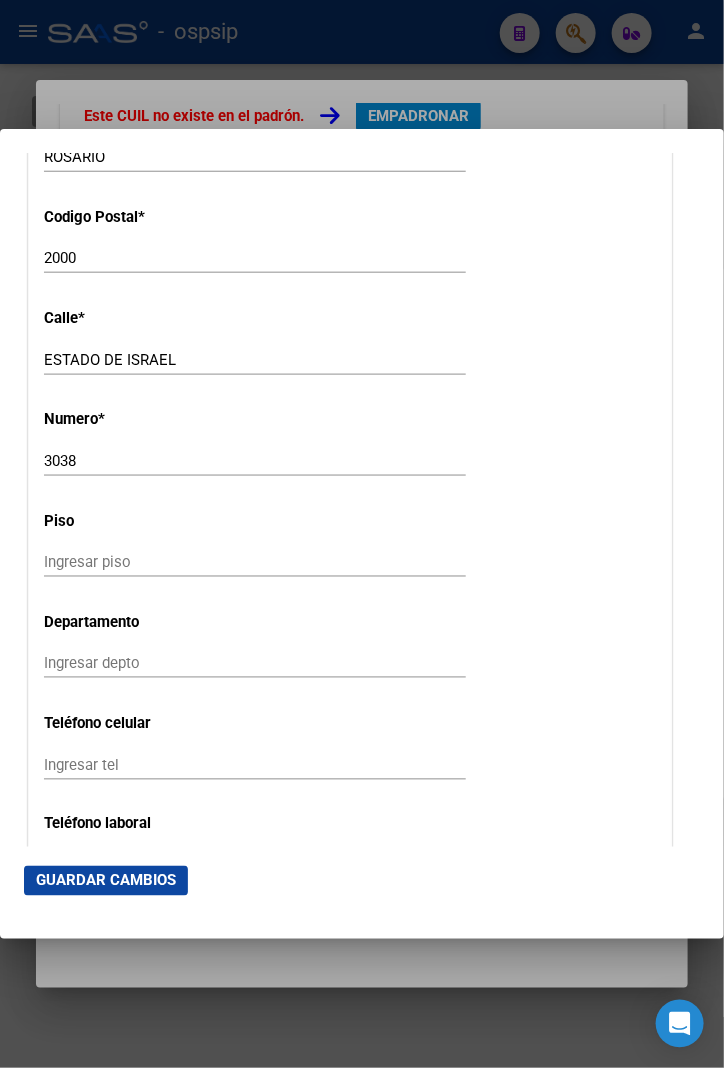 scroll, scrollTop: 2222, scrollLeft: 0, axis: vertical 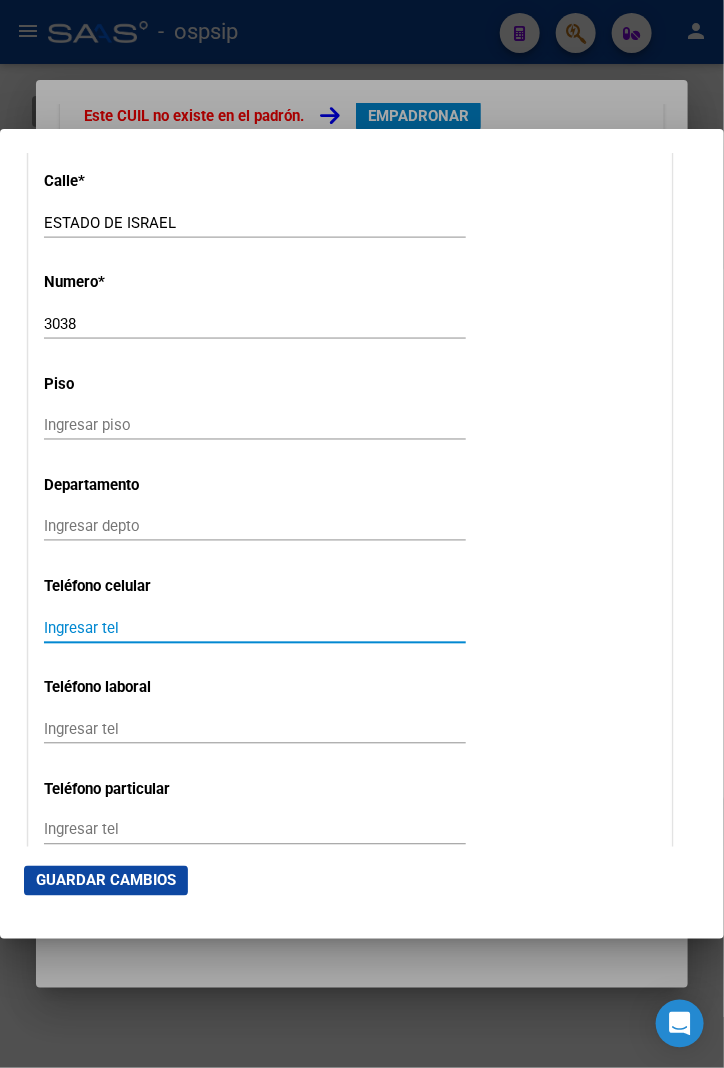 paste on "[PHONE]" 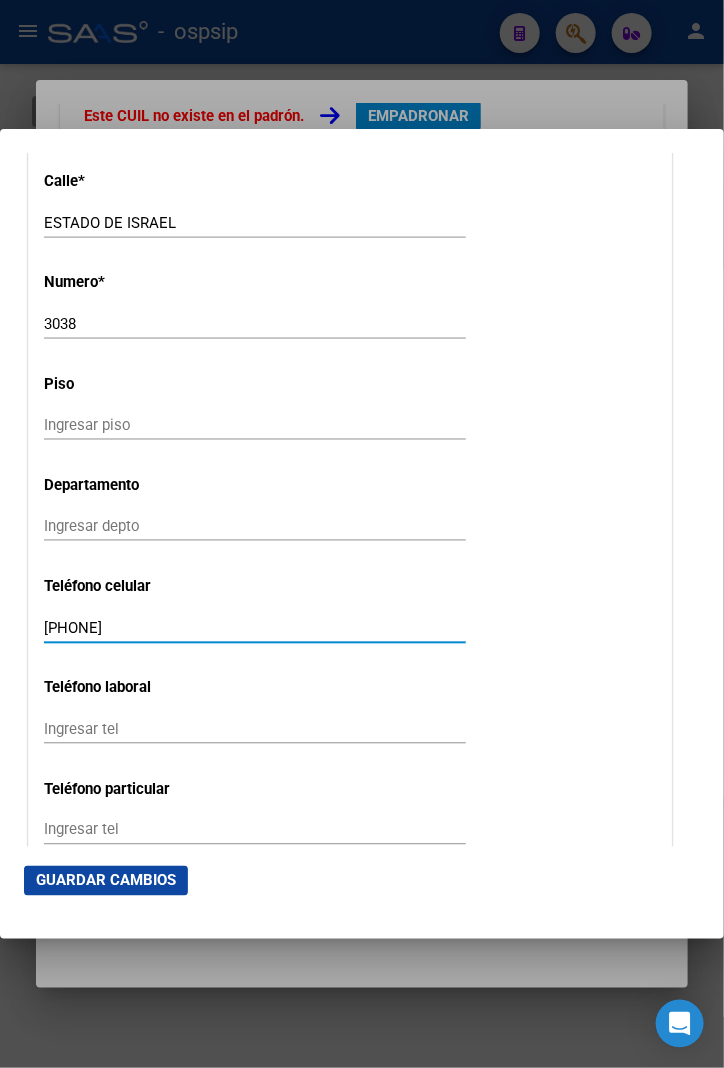 type on "[PHONE]" 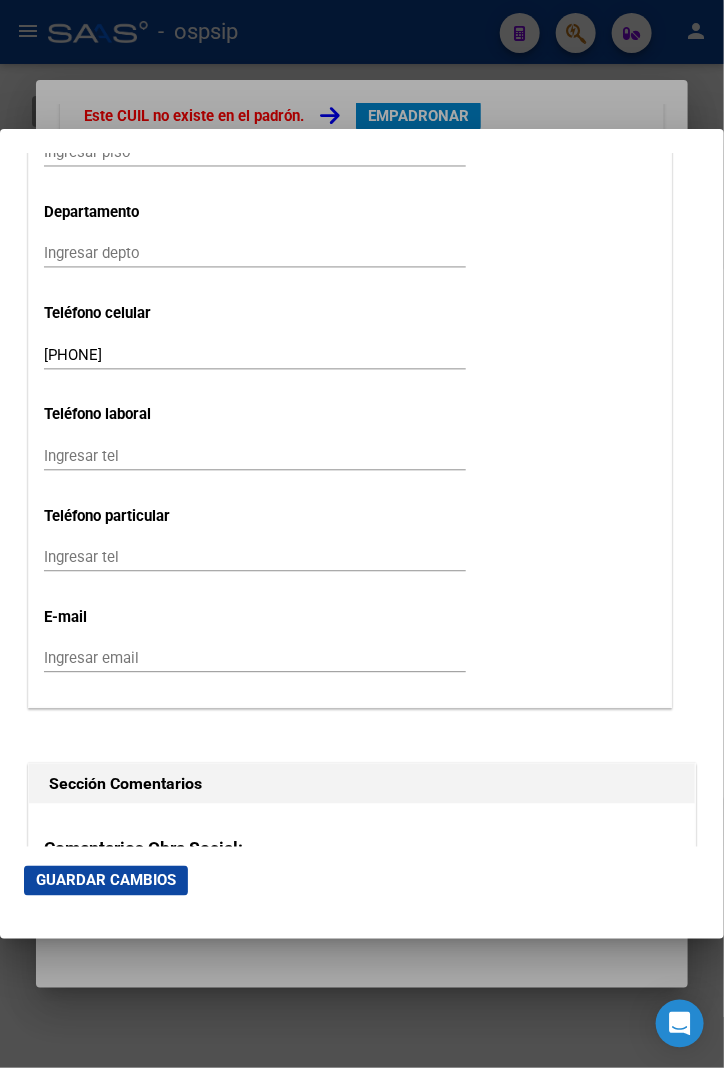 scroll, scrollTop: 2444, scrollLeft: 0, axis: vertical 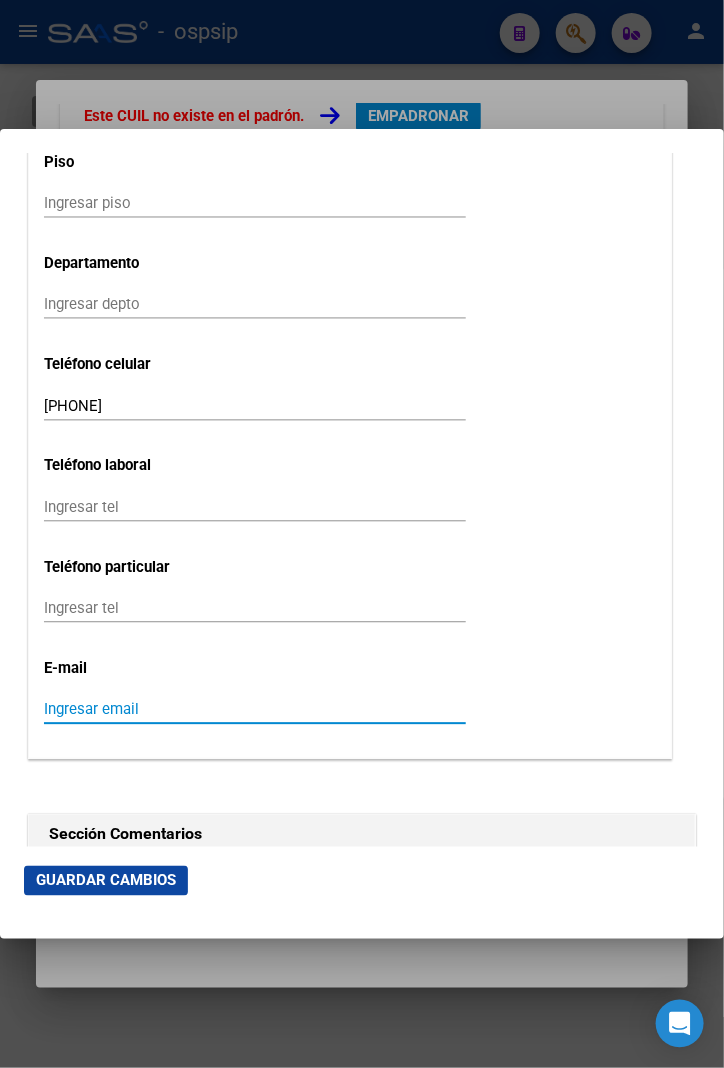 paste on "Spinellir29@[EMAIL]" 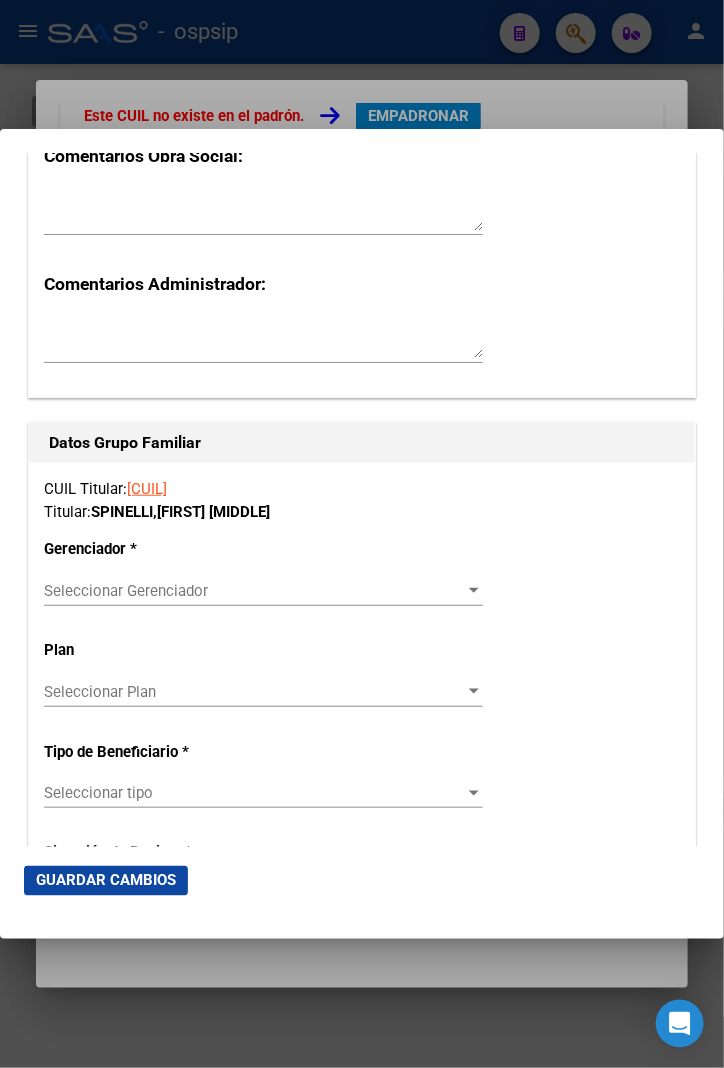 scroll, scrollTop: 3222, scrollLeft: 0, axis: vertical 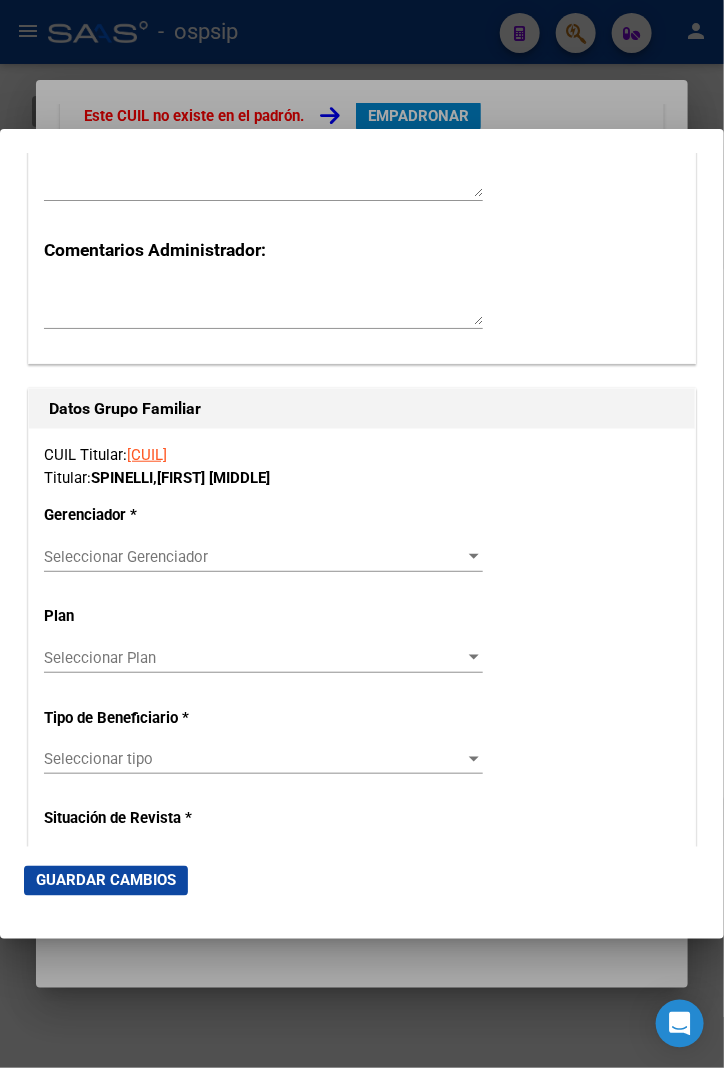 type on "Spinellir29@[EMAIL]" 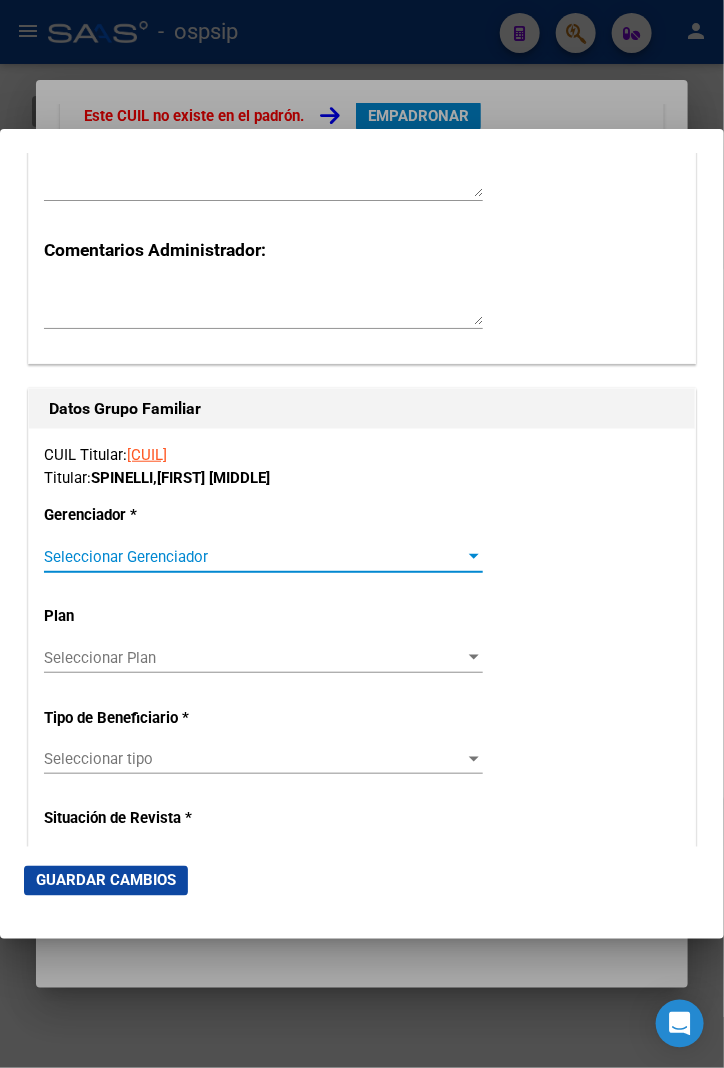 click at bounding box center (474, 557) 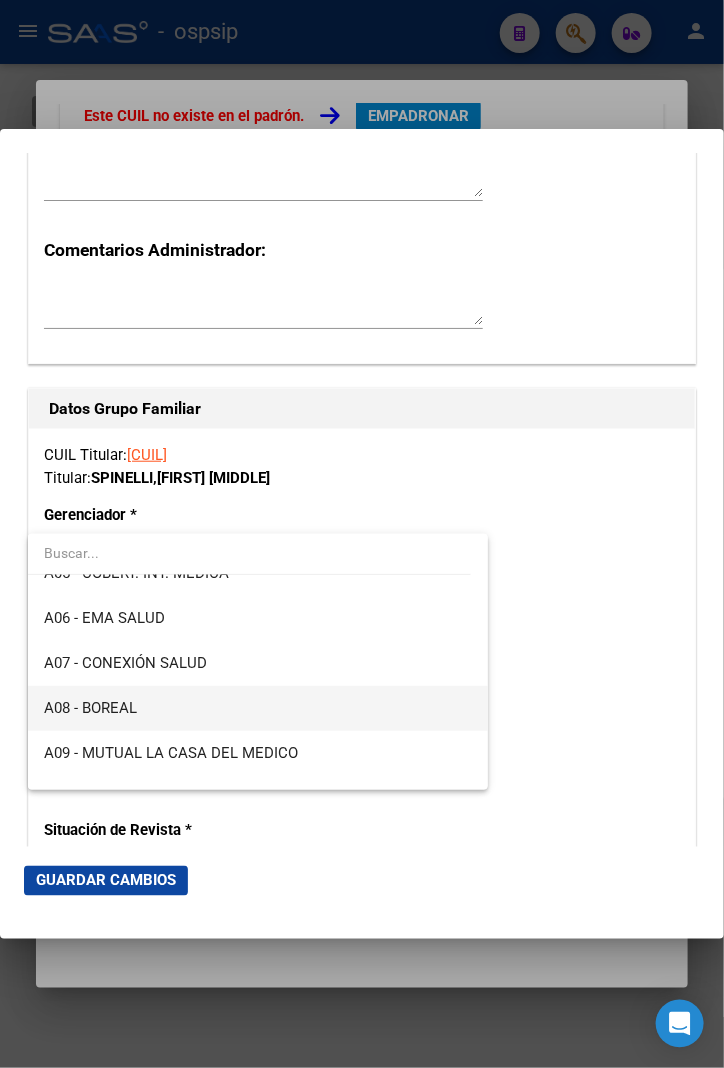 scroll, scrollTop: 222, scrollLeft: 0, axis: vertical 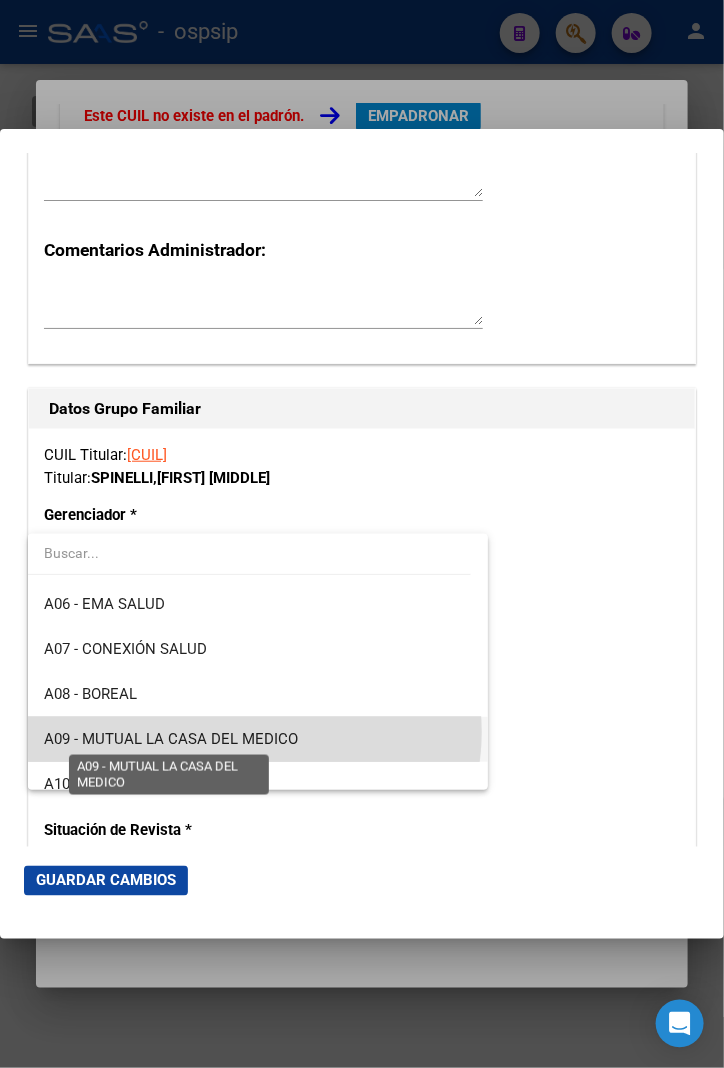 click on "A09 - MUTUAL LA CASA DEL MEDICO" at bounding box center (171, 739) 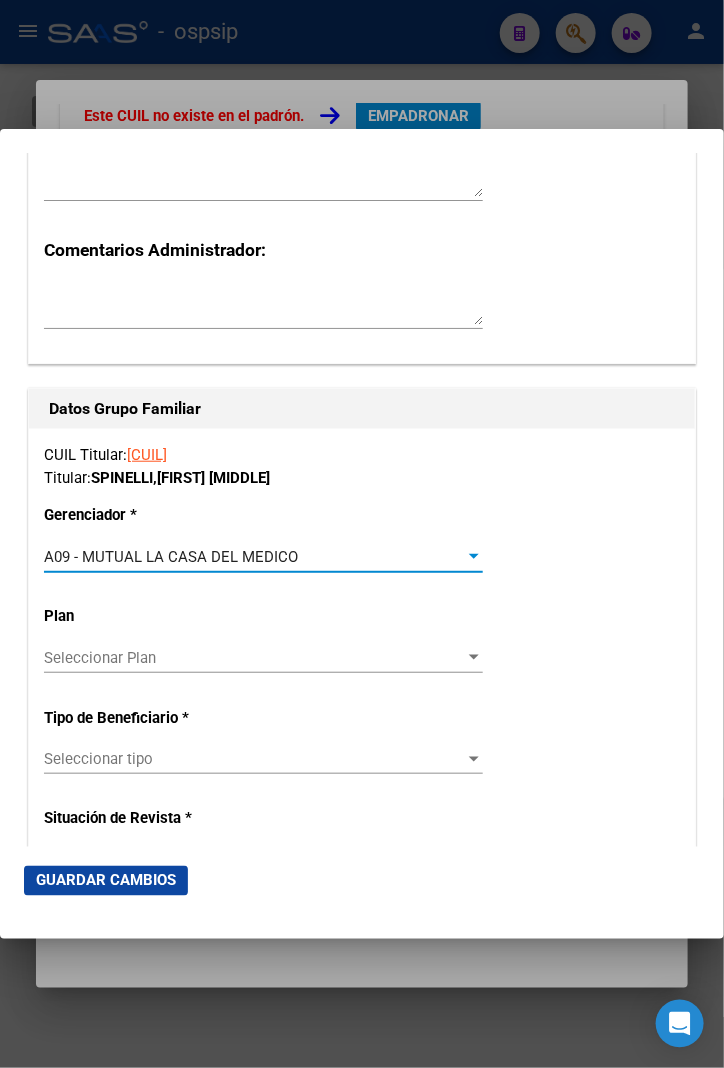 click on "Seleccionar tipo" at bounding box center [254, 759] 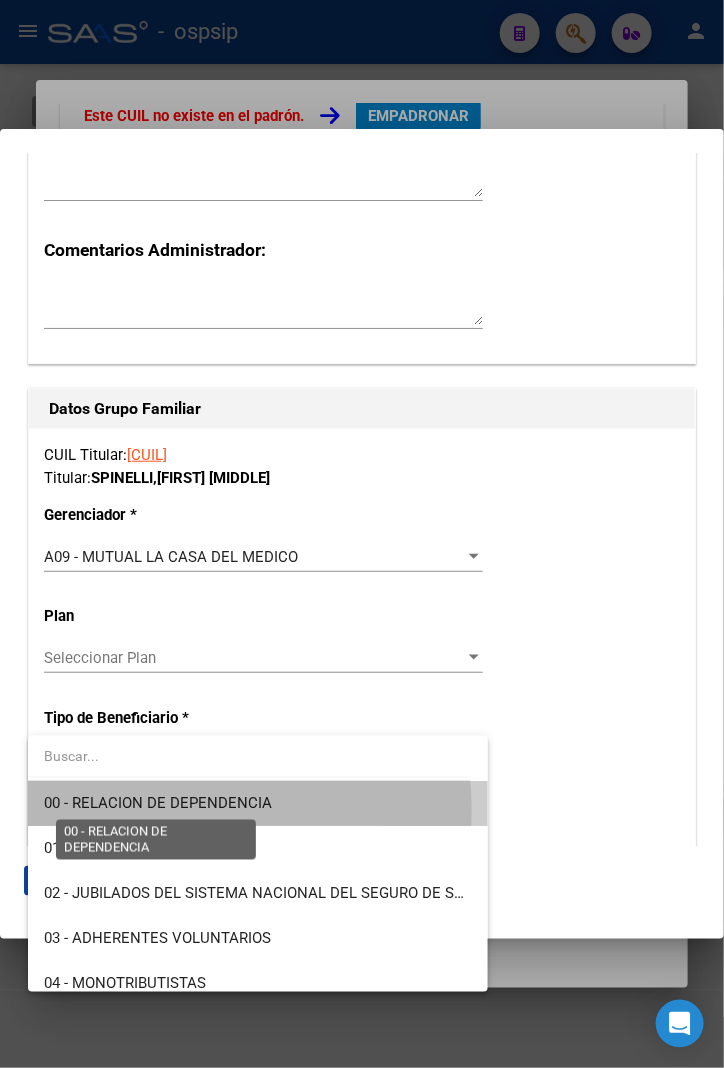 click on "00 - RELACION DE DEPENDENCIA" at bounding box center (158, 803) 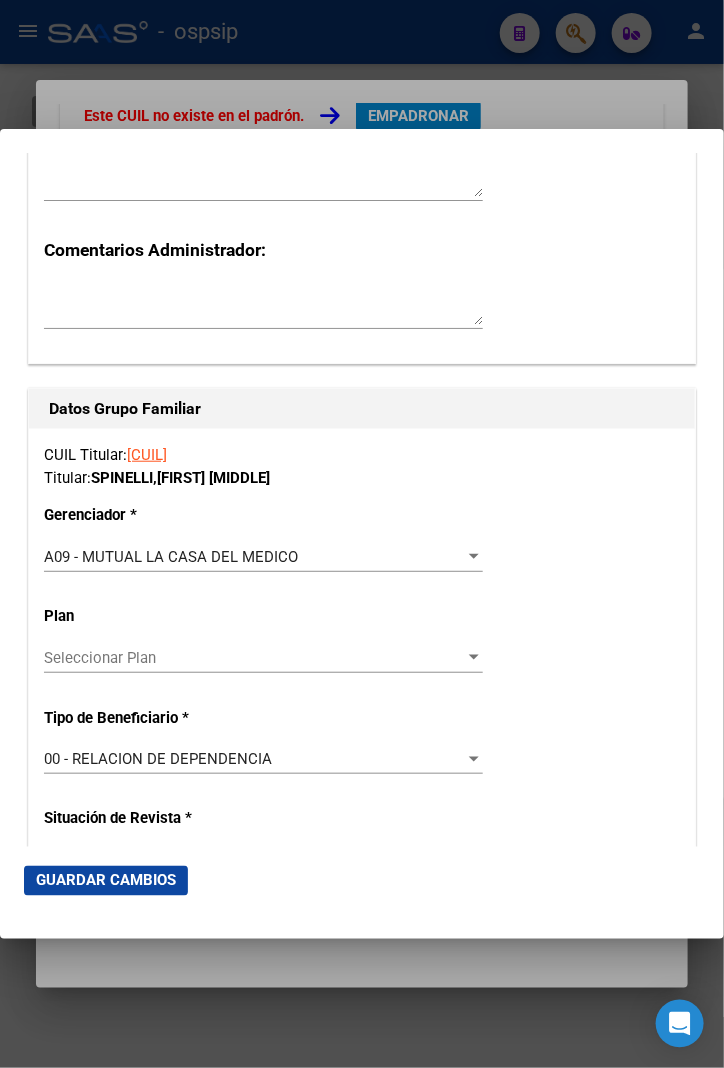 scroll, scrollTop: 3444, scrollLeft: 0, axis: vertical 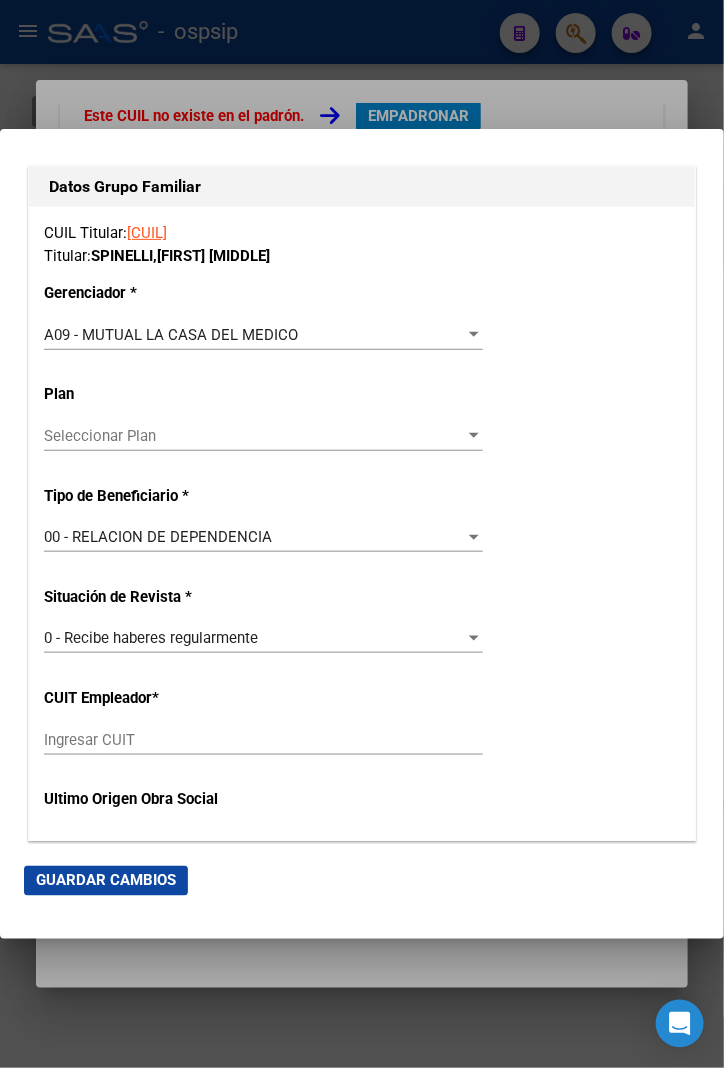 click on "Ingresar CUIT" at bounding box center (263, 740) 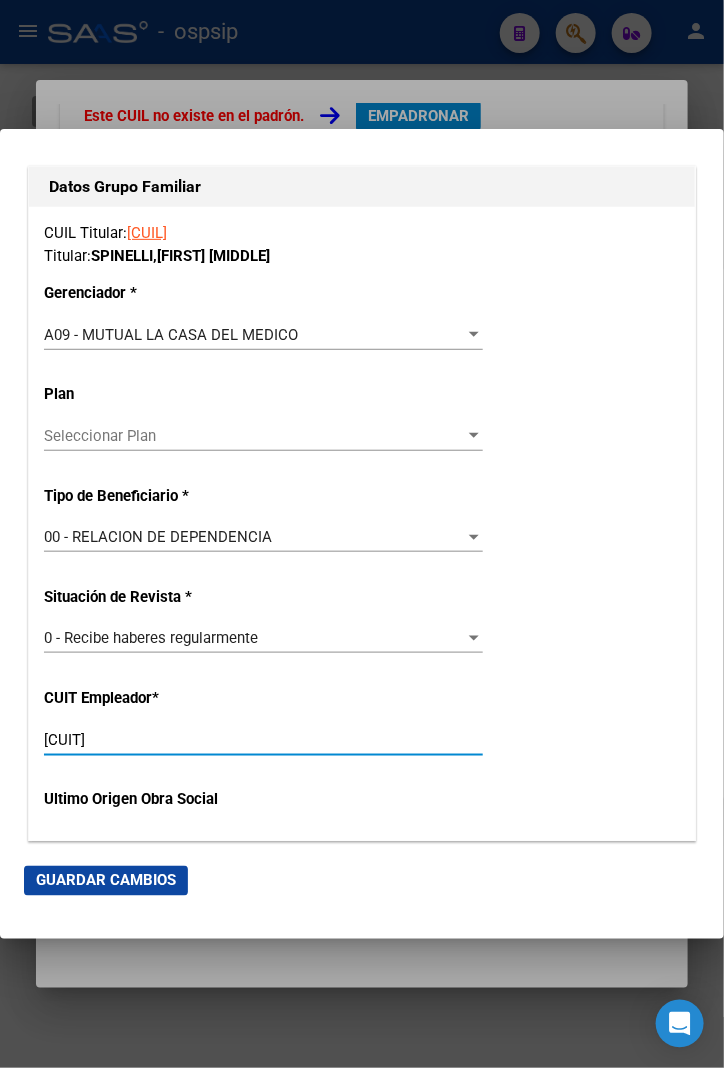 type on "[CUIT]" 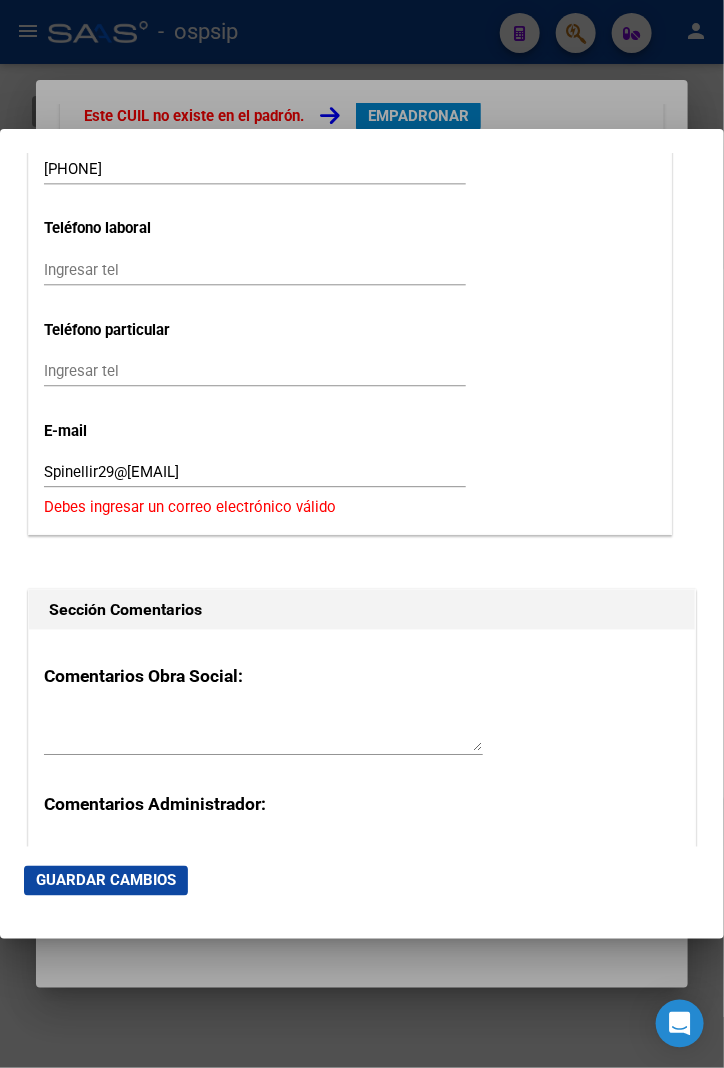 scroll, scrollTop: 2680, scrollLeft: 0, axis: vertical 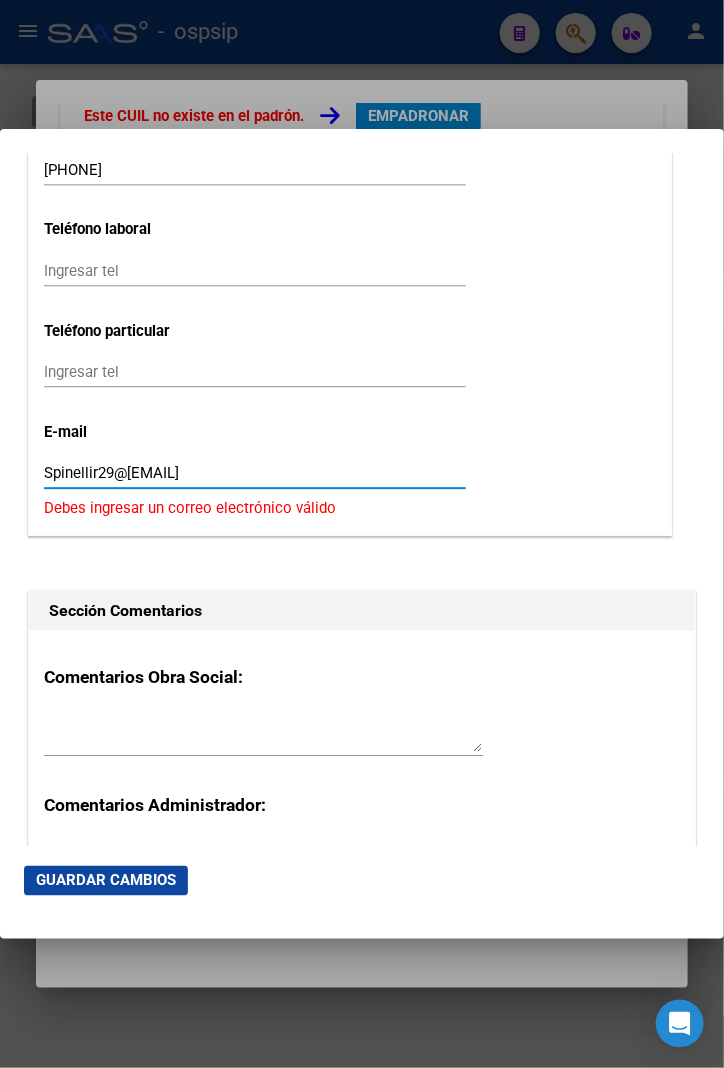 click on "Spinellir29@[EMAIL]" at bounding box center (255, 473) 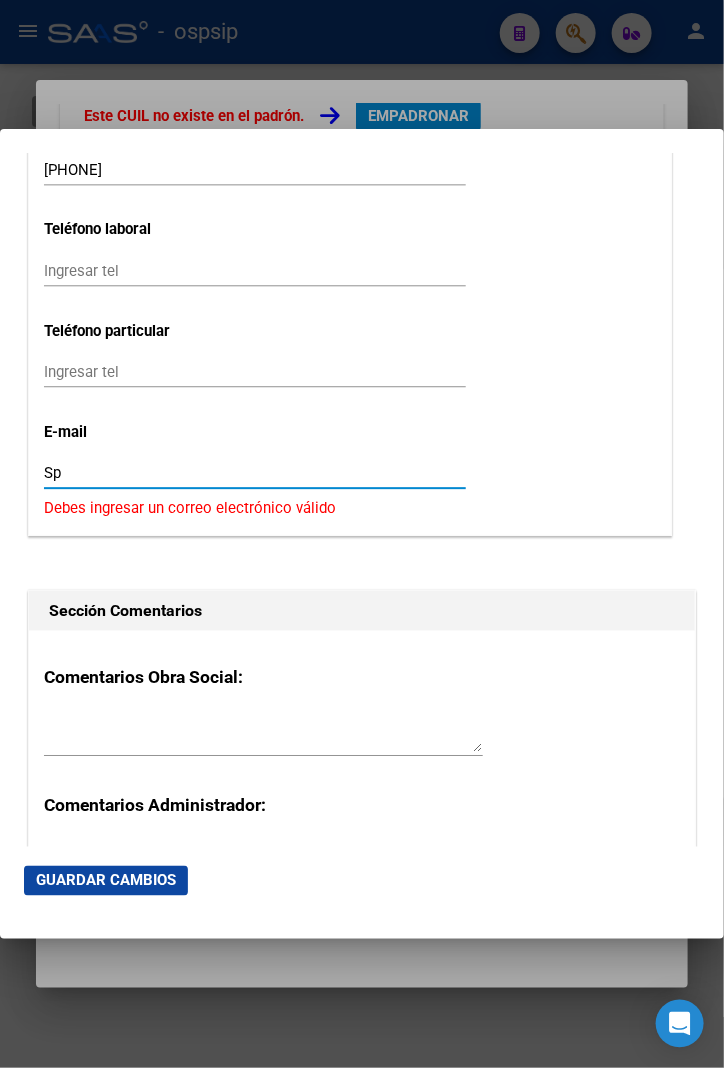 type on "S" 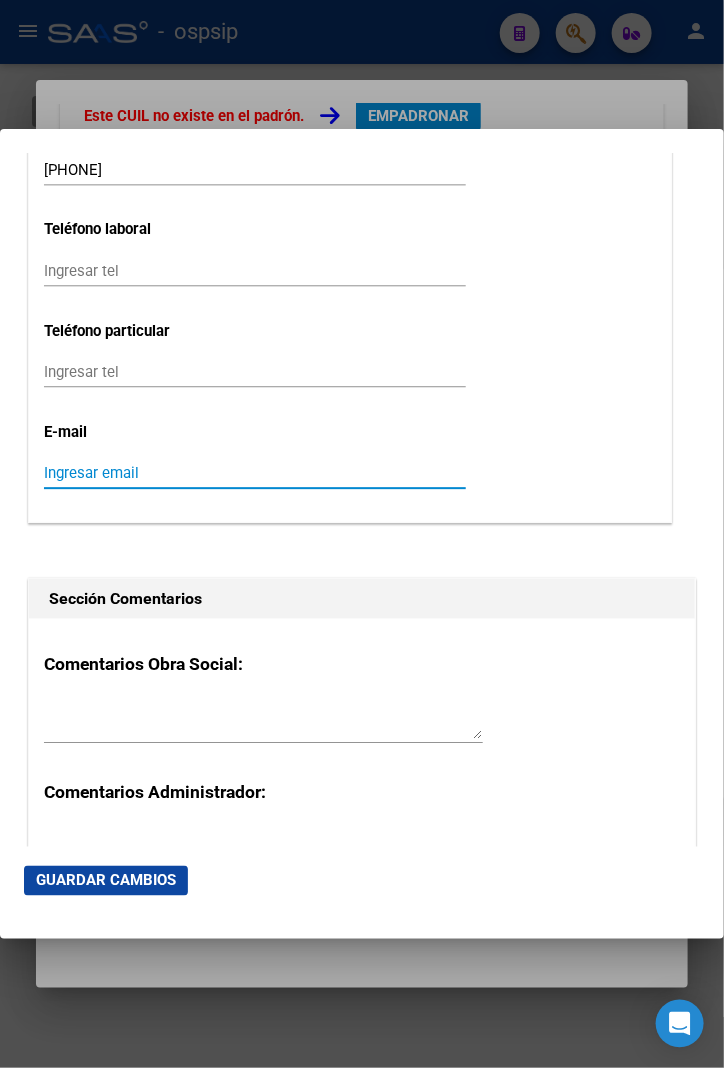 type 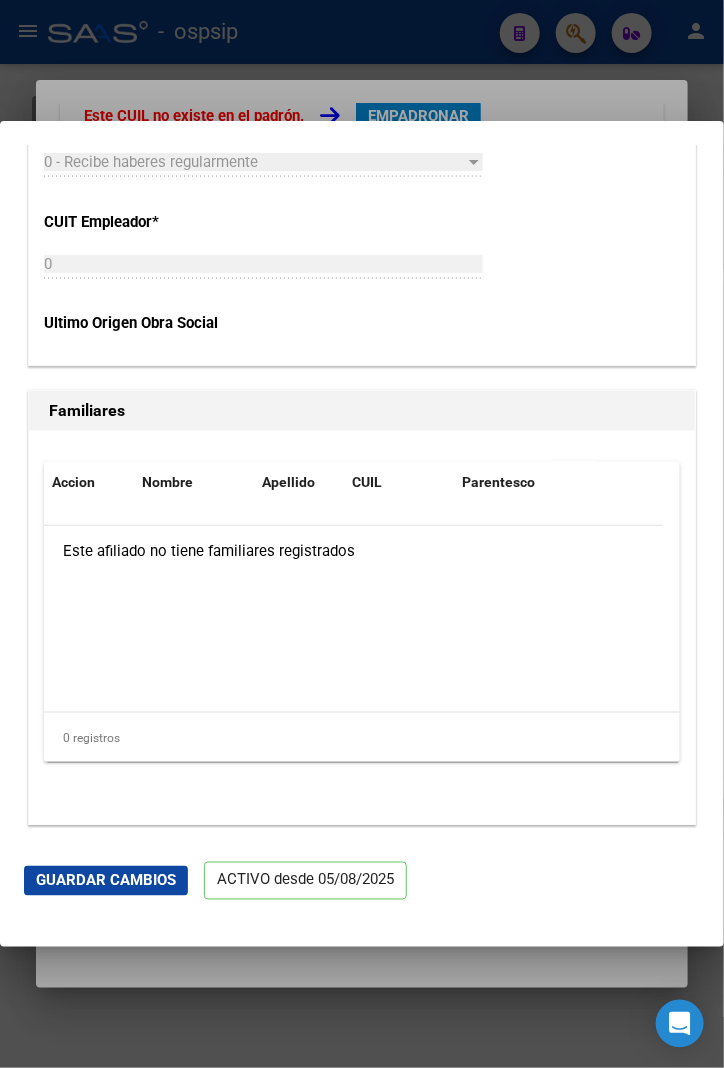 scroll, scrollTop: 4103, scrollLeft: 0, axis: vertical 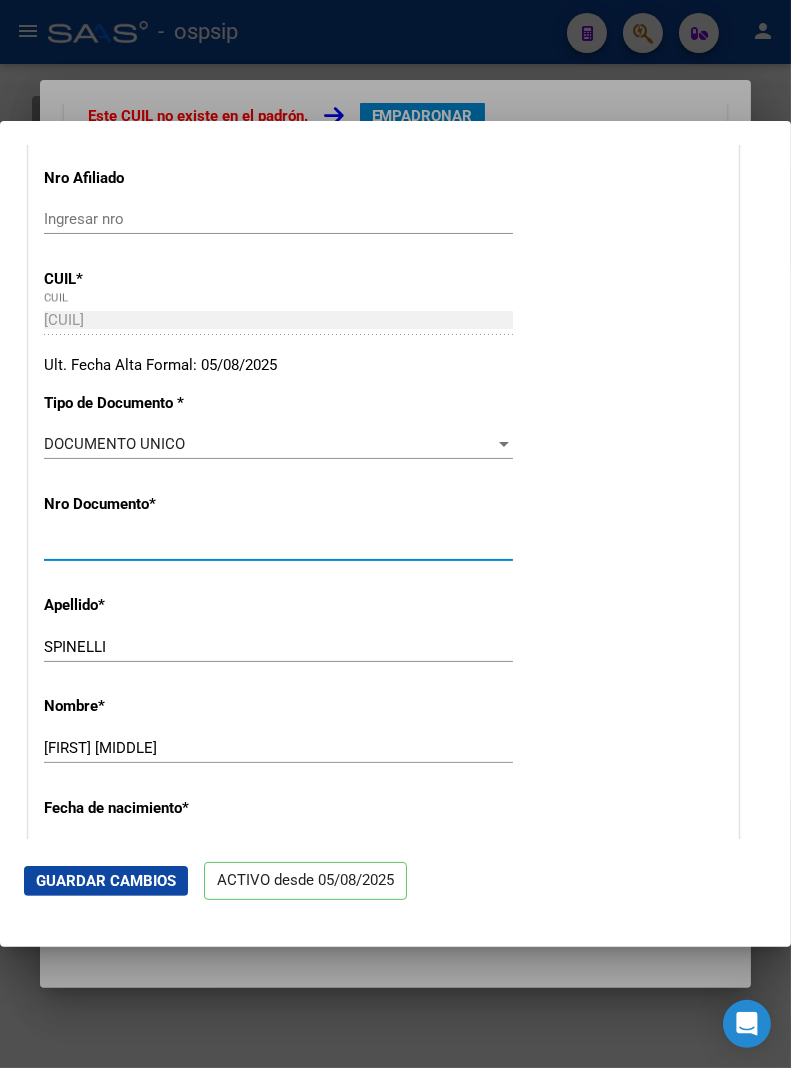 drag, startPoint x: 114, startPoint y: 544, endPoint x: 38, endPoint y: 541, distance: 76.05919 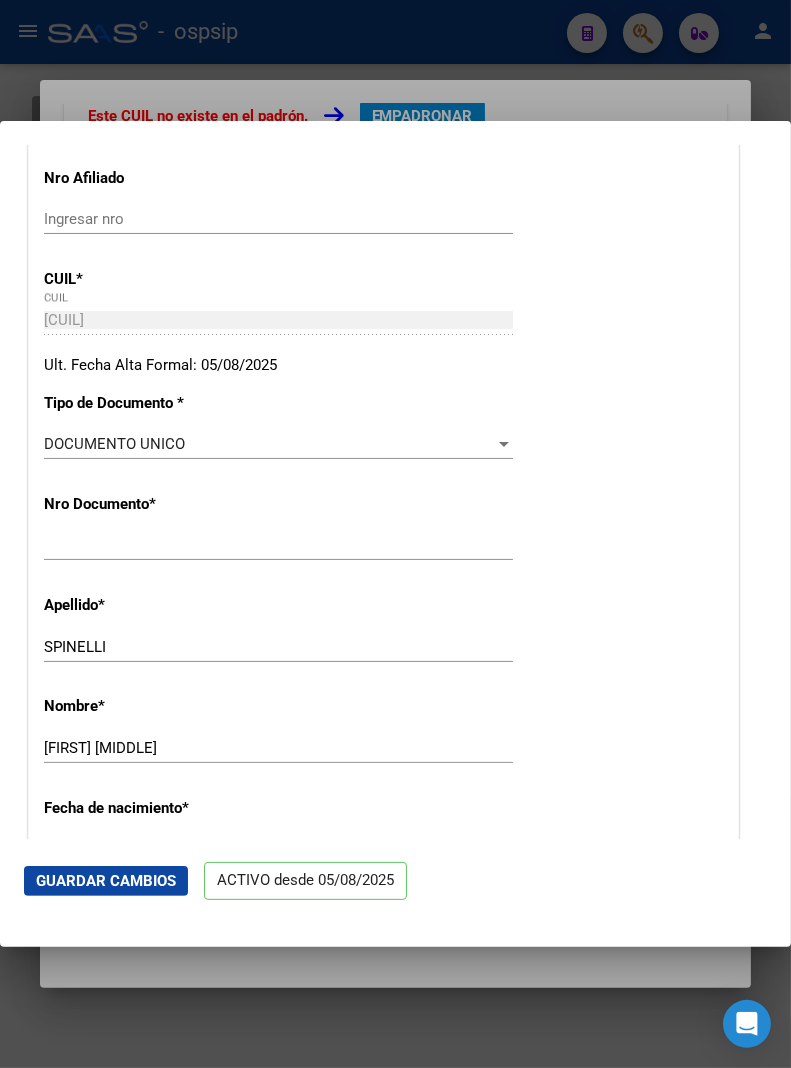 click on "SPINELLI Ingresar apellido" at bounding box center (278, 647) 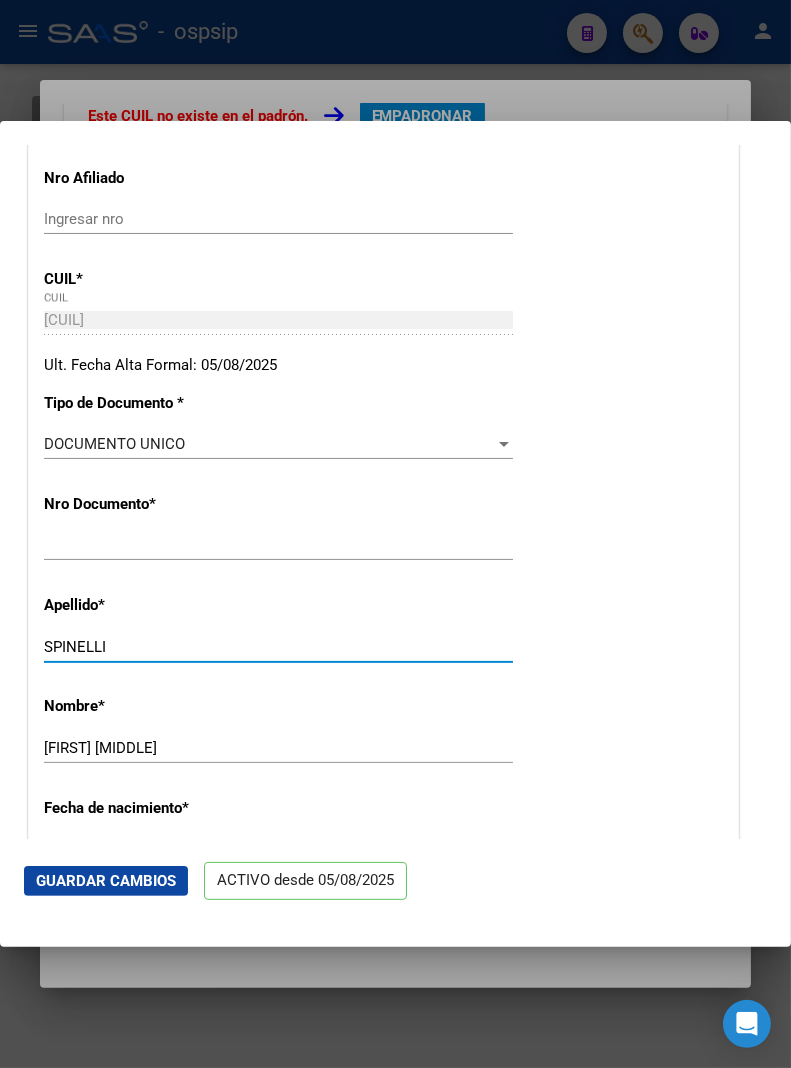 drag, startPoint x: 113, startPoint y: 642, endPoint x: 37, endPoint y: 648, distance: 76.23647 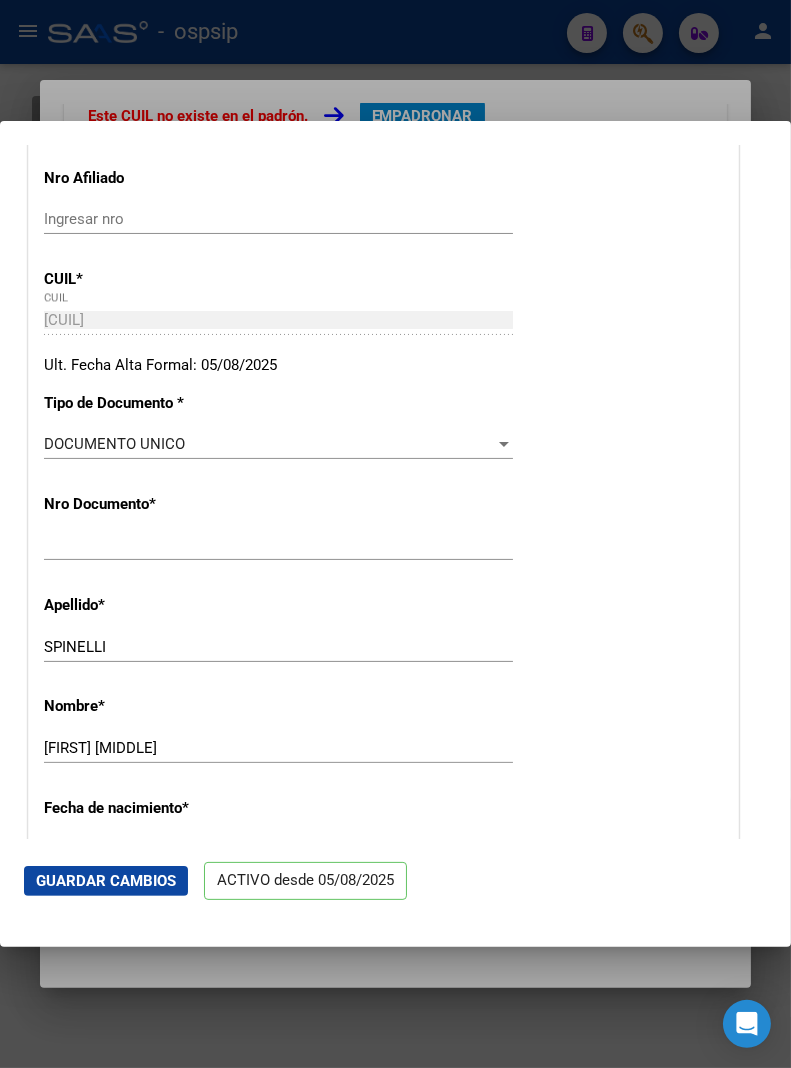 drag, startPoint x: 377, startPoint y: 644, endPoint x: 362, endPoint y: 651, distance: 16.552946 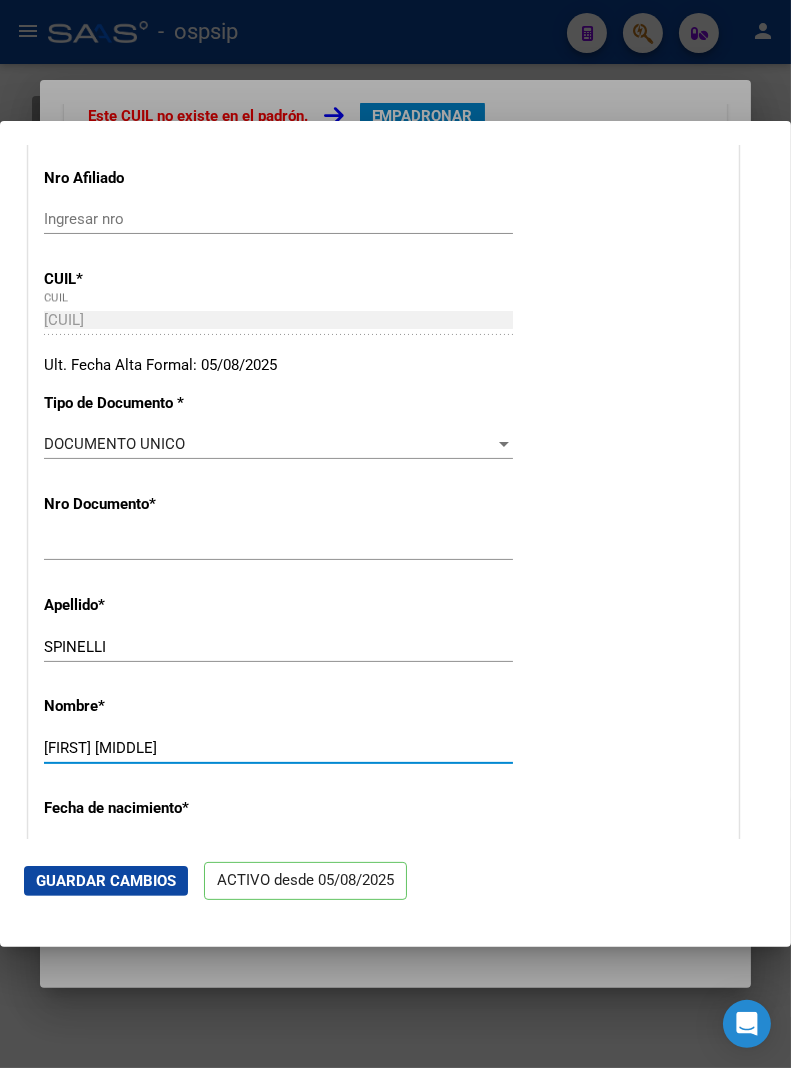 drag, startPoint x: 190, startPoint y: 746, endPoint x: 16, endPoint y: 746, distance: 174 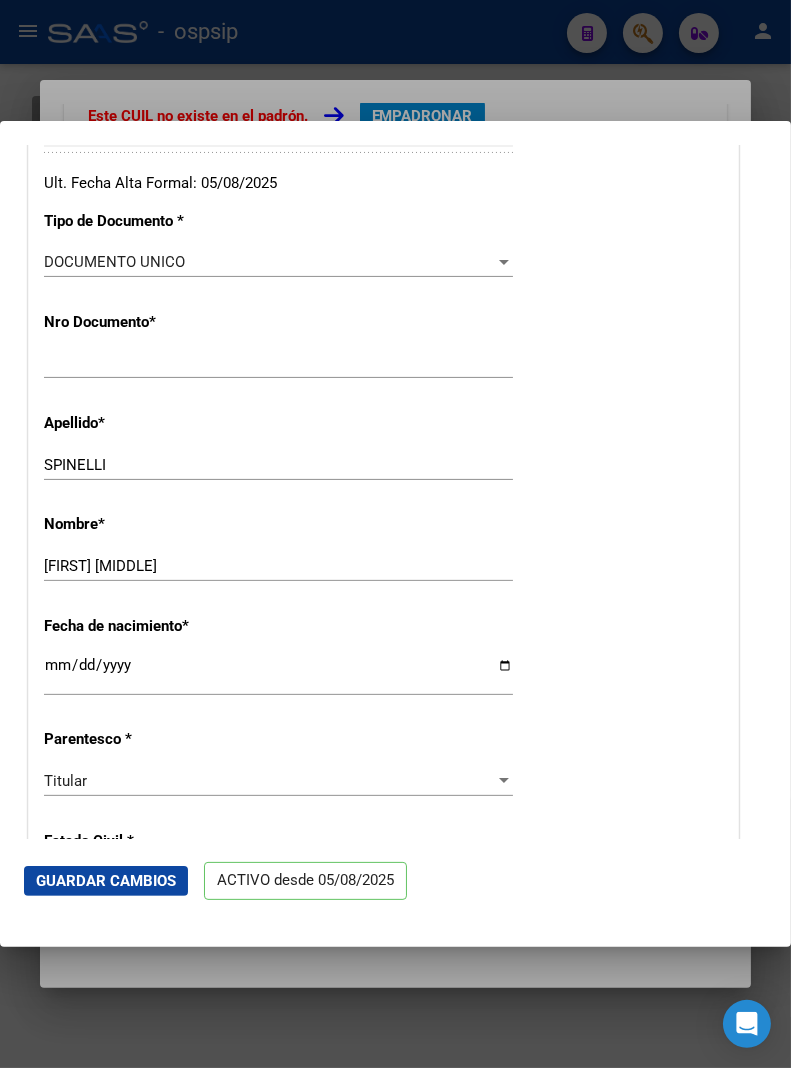 scroll, scrollTop: 538, scrollLeft: 0, axis: vertical 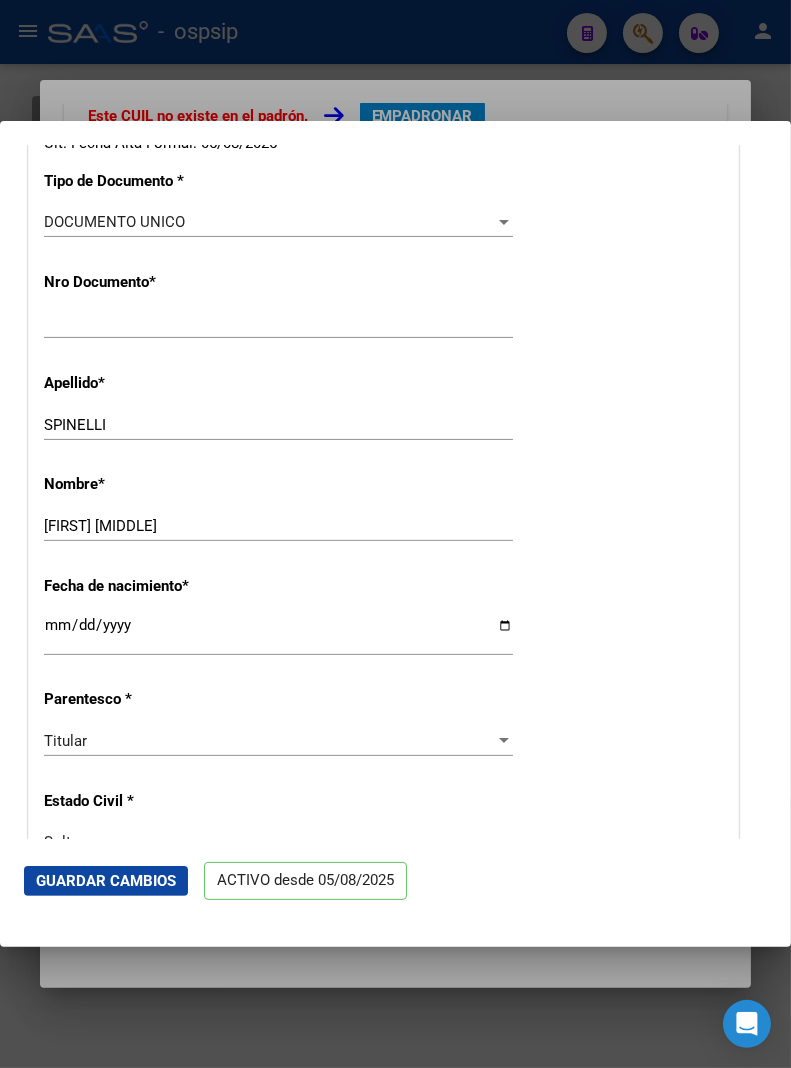 click on "[DATE] Ingresar fecha" at bounding box center [278, 642] 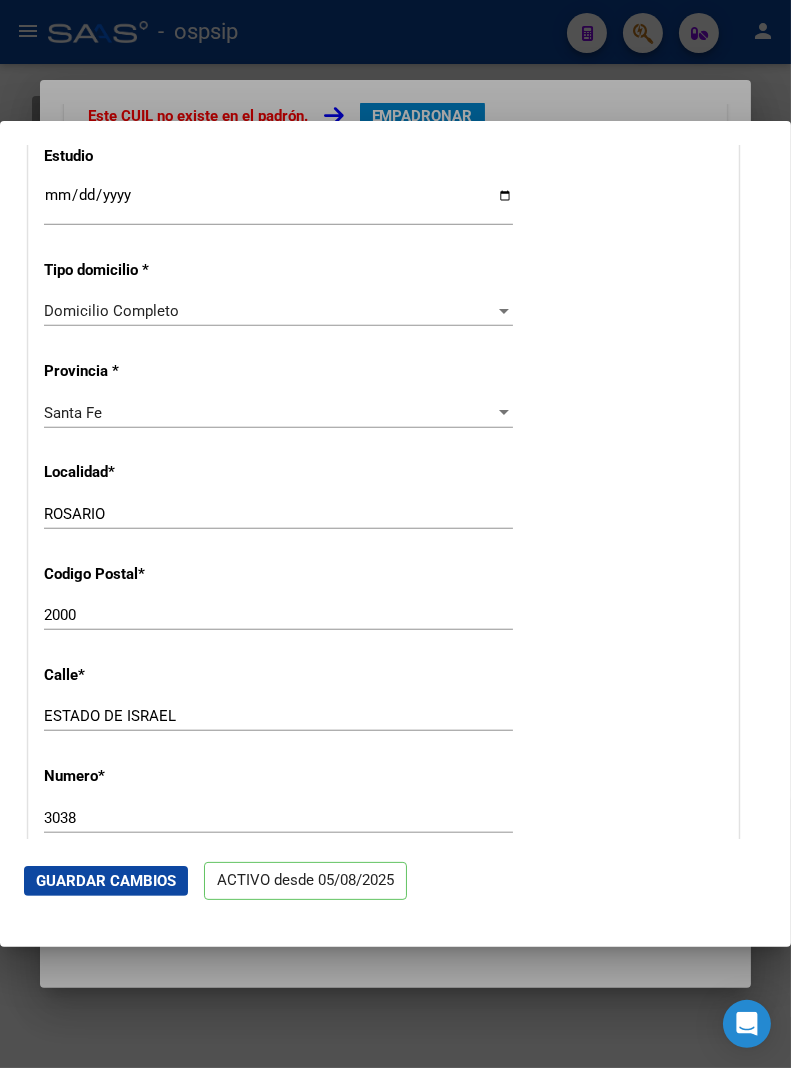scroll, scrollTop: 1650, scrollLeft: 0, axis: vertical 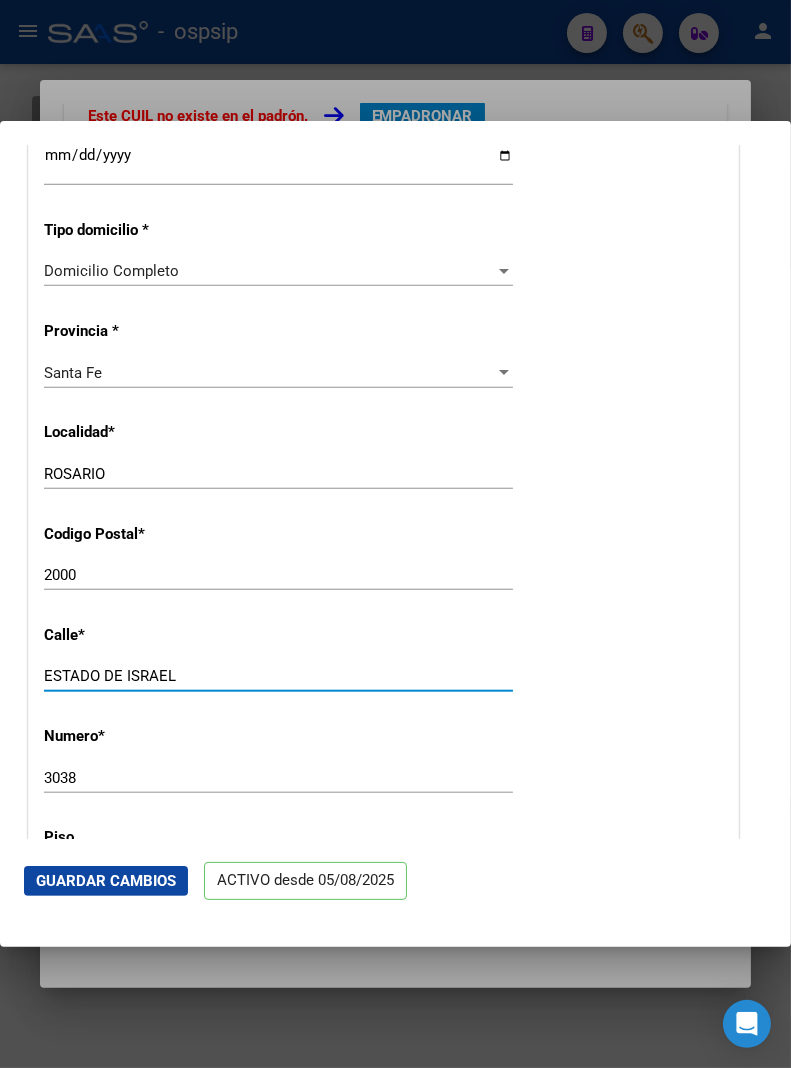 drag, startPoint x: 206, startPoint y: 673, endPoint x: 6, endPoint y: 673, distance: 200 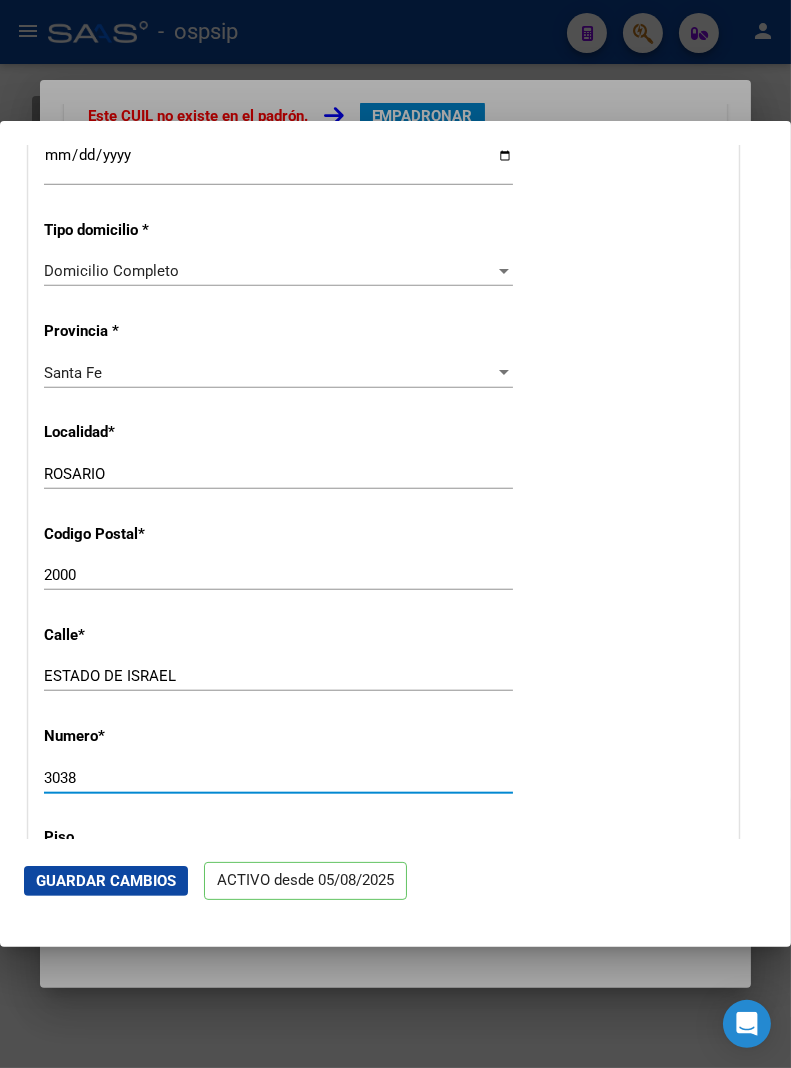 drag, startPoint x: 84, startPoint y: 773, endPoint x: -15, endPoint y: 772, distance: 99.00505 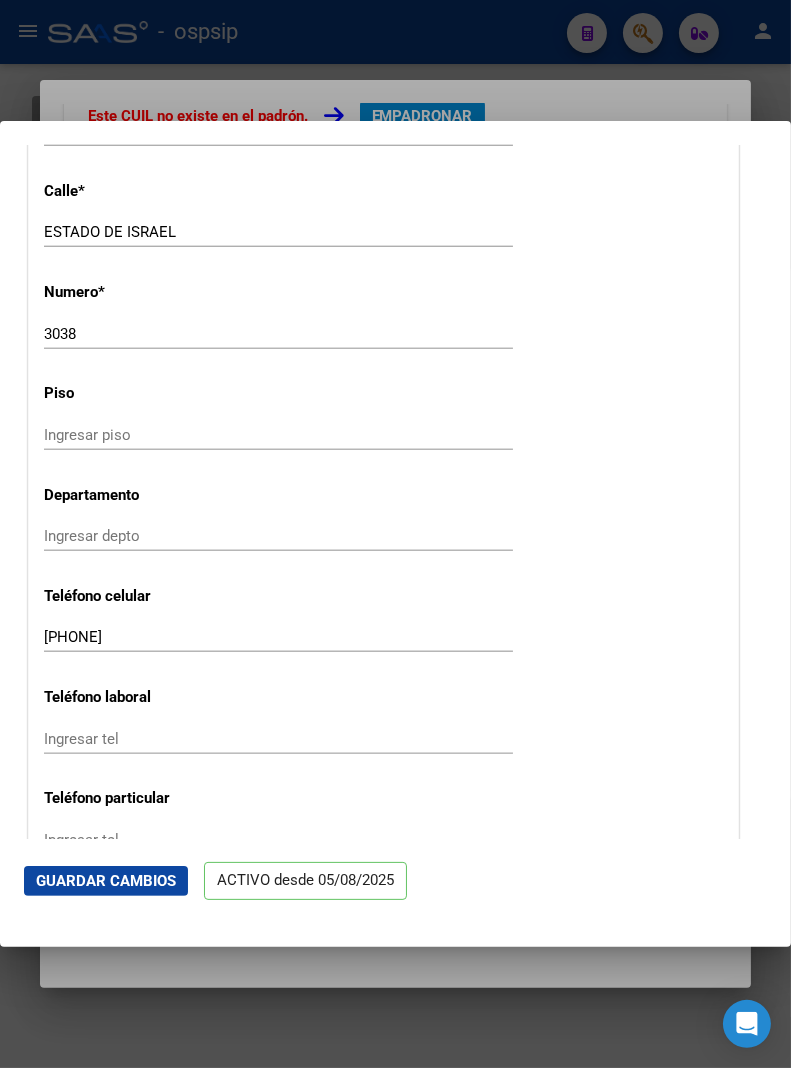 scroll, scrollTop: 2316, scrollLeft: 0, axis: vertical 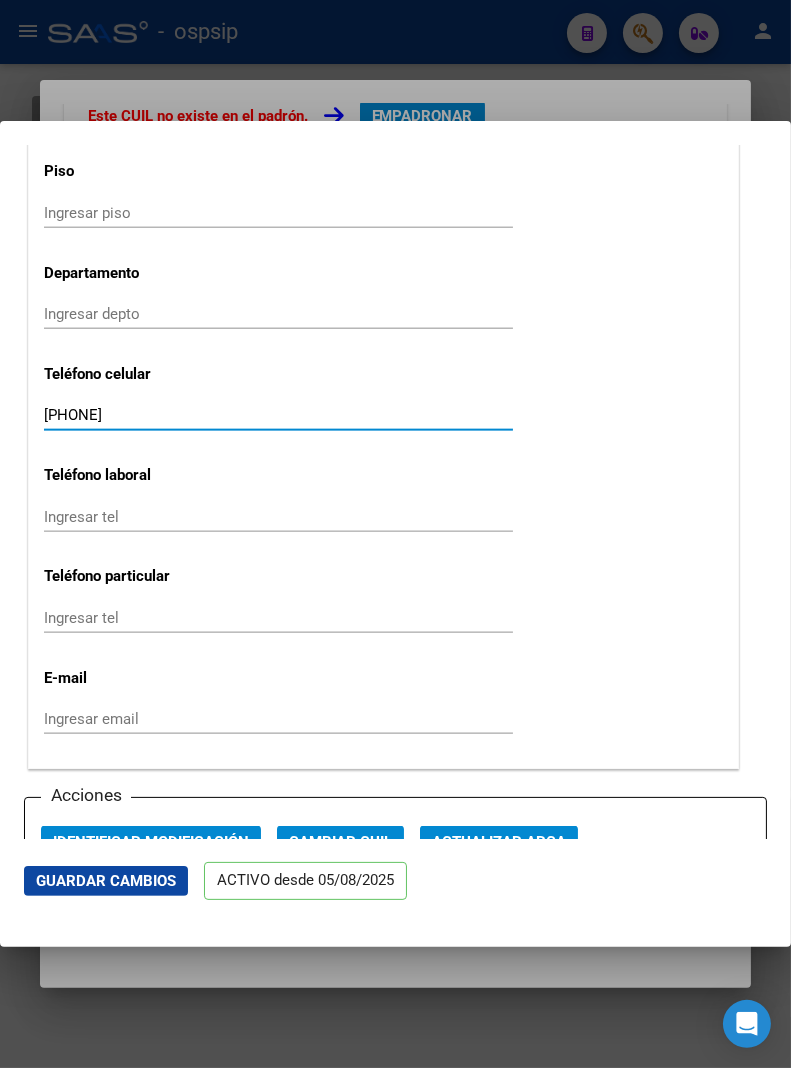 drag, startPoint x: 157, startPoint y: 418, endPoint x: 2, endPoint y: 411, distance: 155.15799 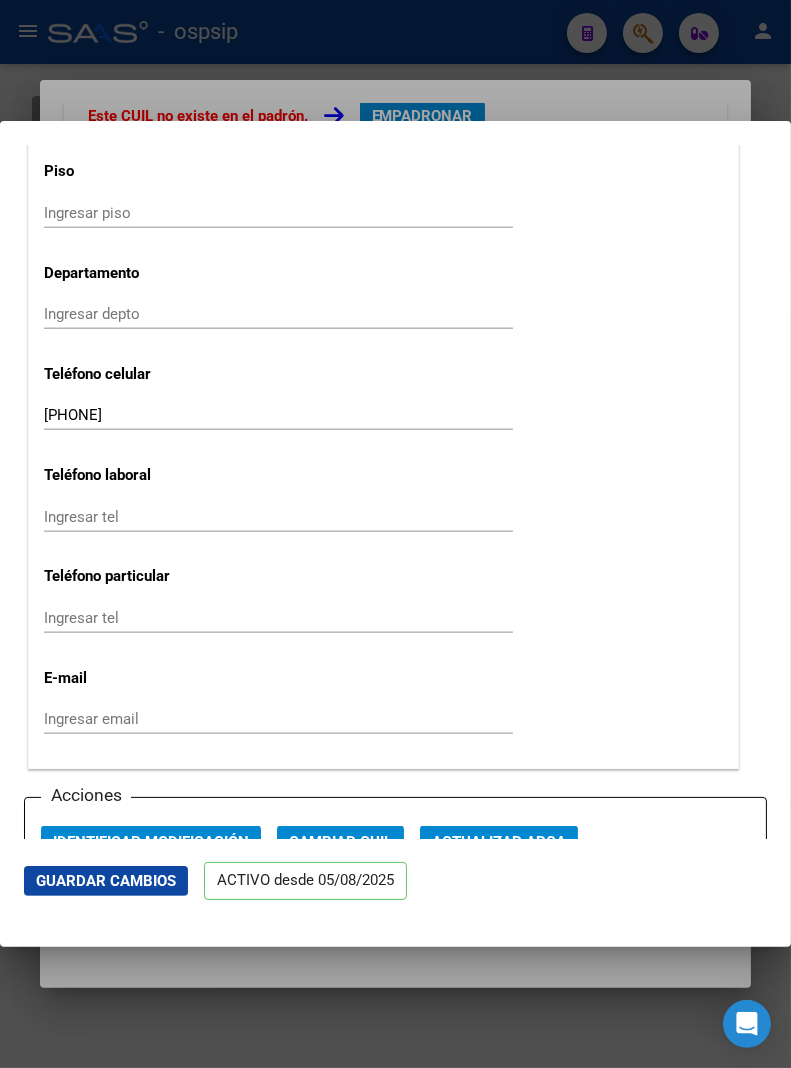 click on "Ingresar tel" 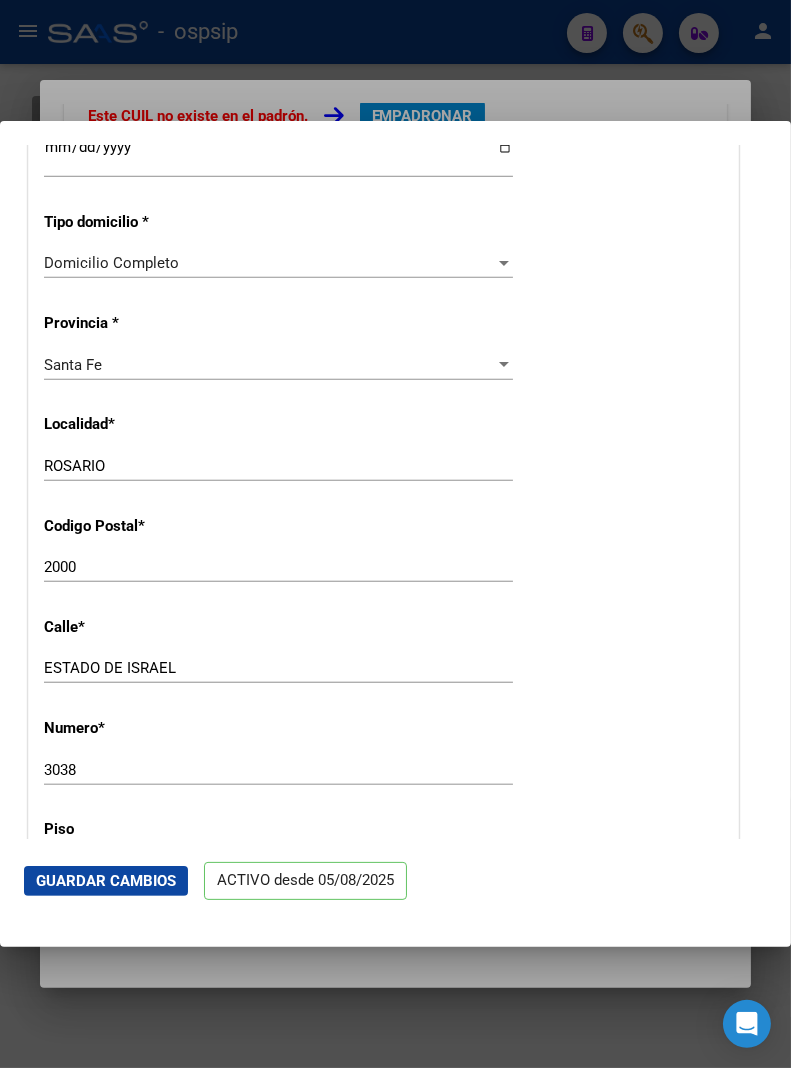 scroll, scrollTop: 1650, scrollLeft: 0, axis: vertical 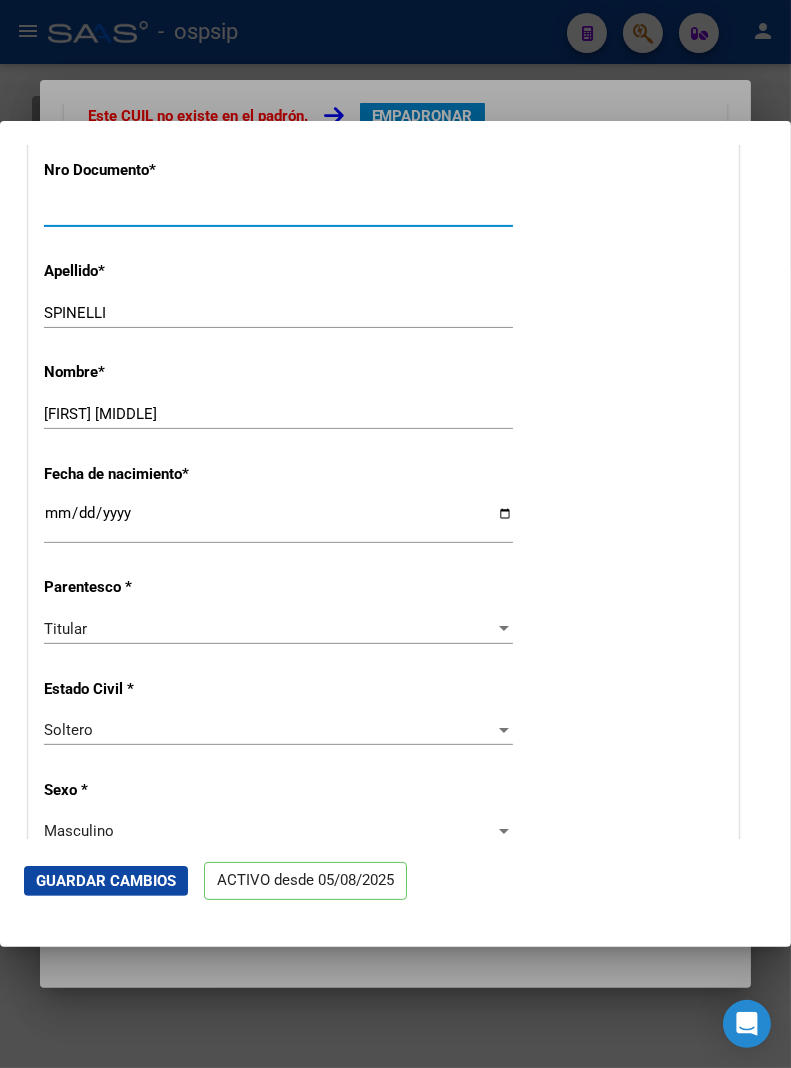 drag, startPoint x: 120, startPoint y: 212, endPoint x: 45, endPoint y: 207, distance: 75.16648 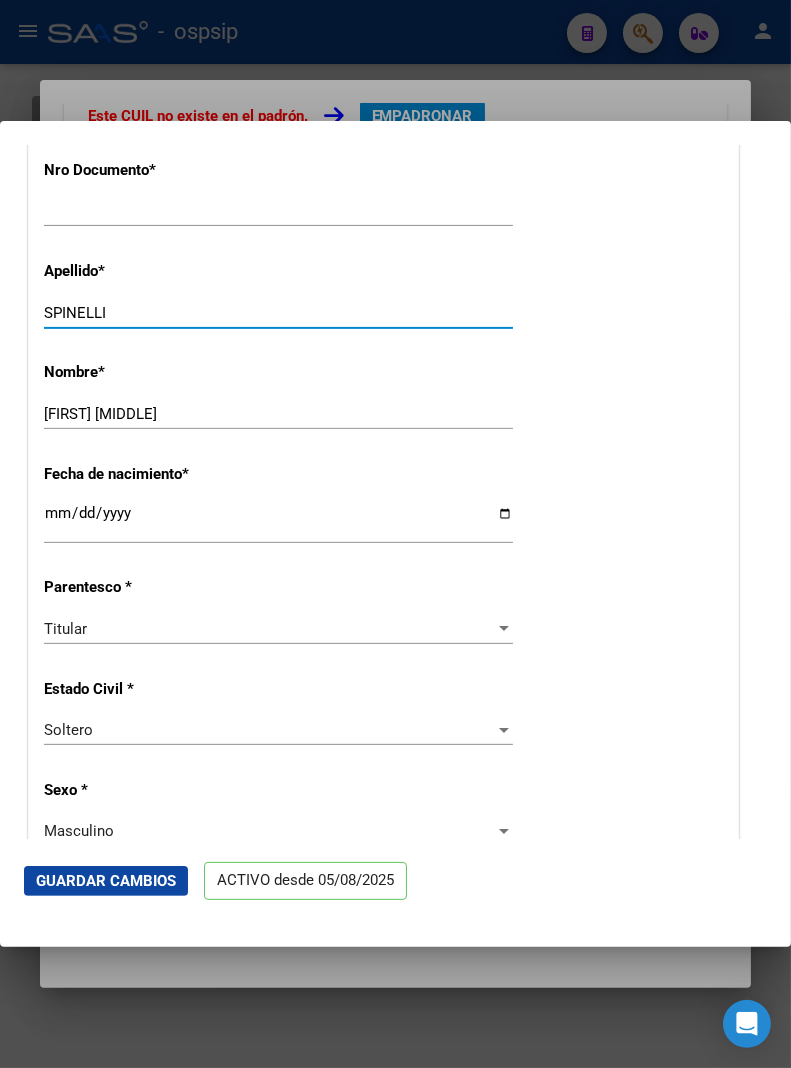 drag, startPoint x: 134, startPoint y: 308, endPoint x: 40, endPoint y: 318, distance: 94.53042 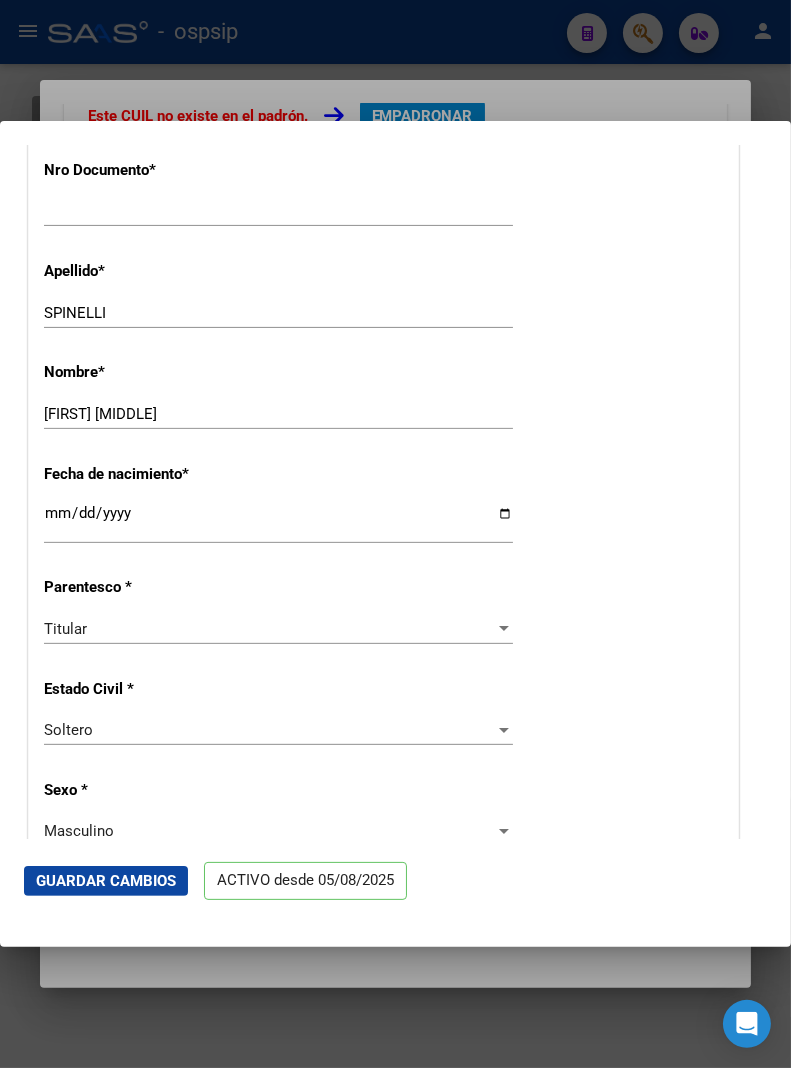 click on "[DATE] Ingresar fecha" at bounding box center [278, 530] 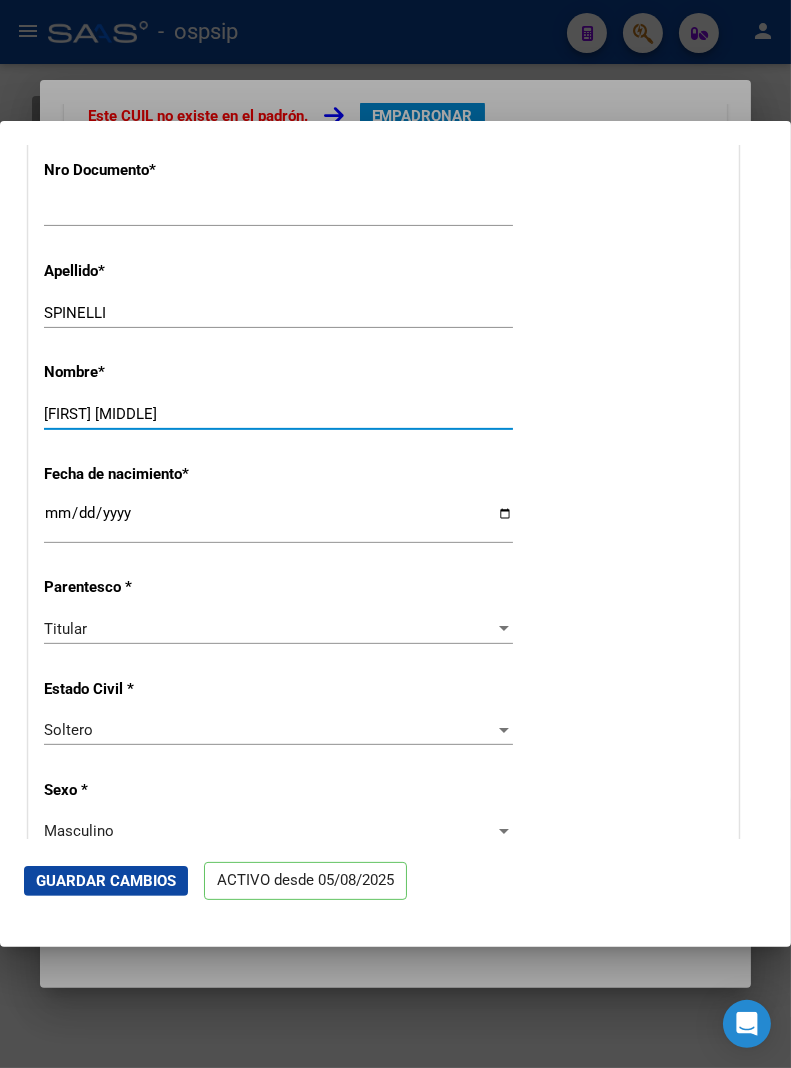 drag, startPoint x: 165, startPoint y: 408, endPoint x: -27, endPoint y: 394, distance: 192.50974 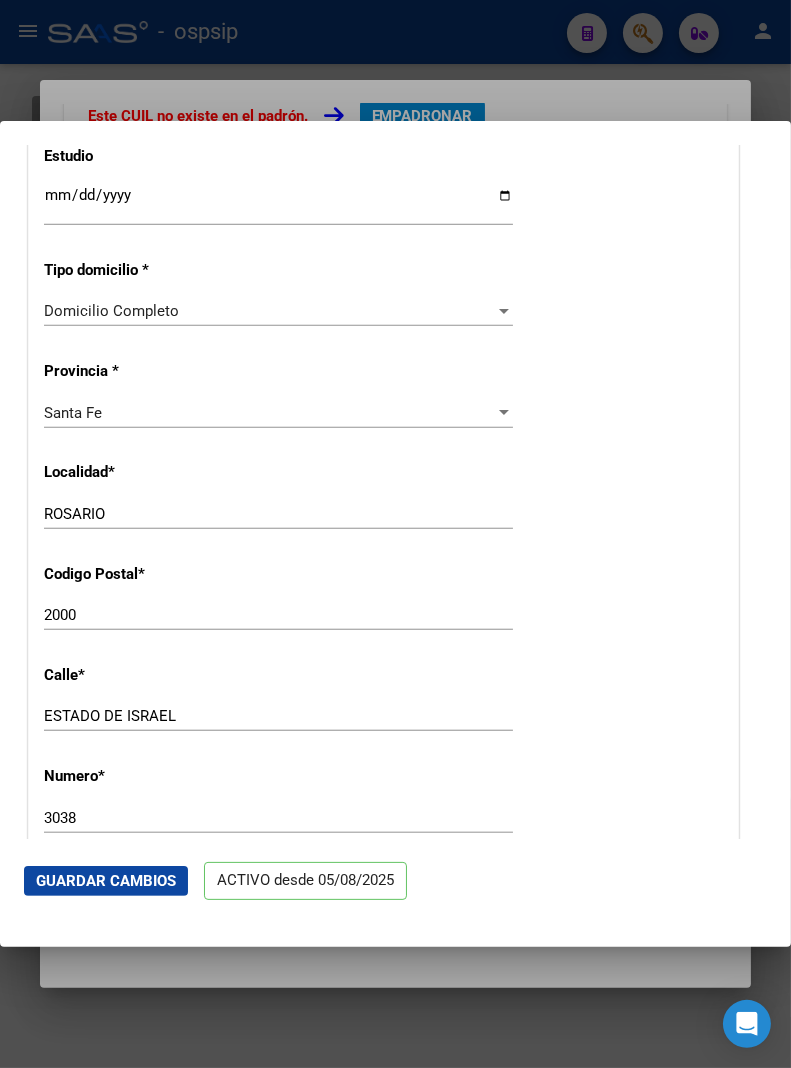 scroll, scrollTop: 1650, scrollLeft: 0, axis: vertical 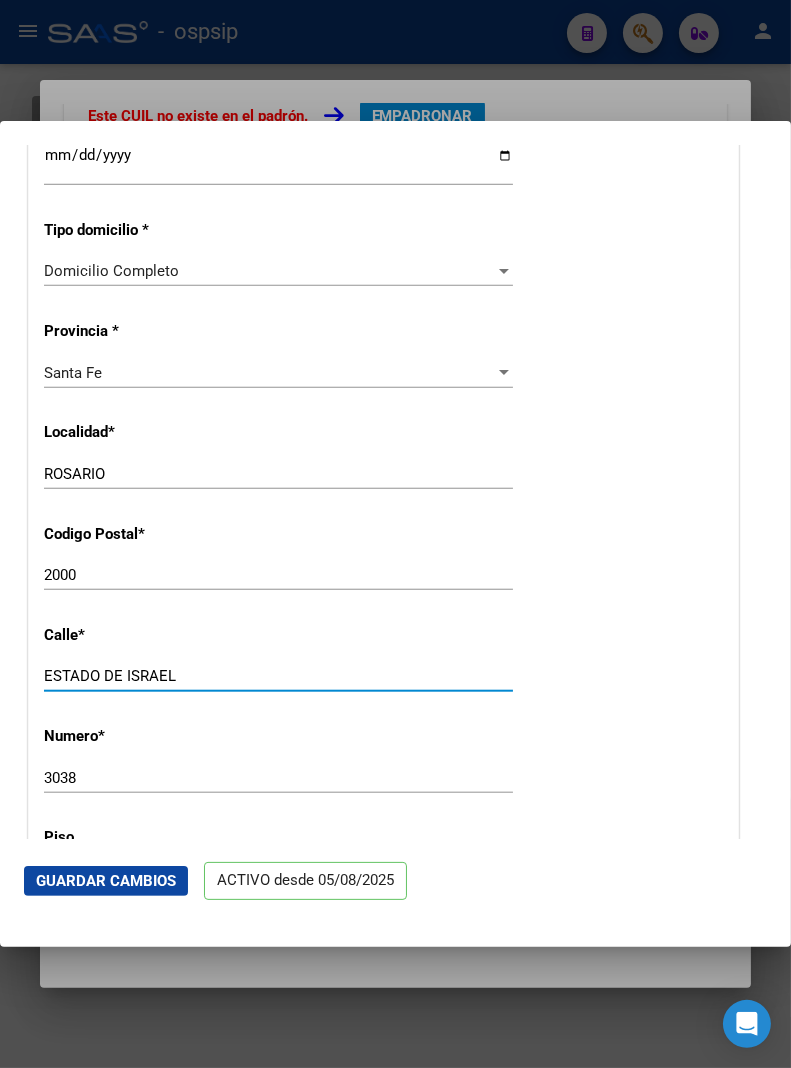 drag, startPoint x: 172, startPoint y: 674, endPoint x: 38, endPoint y: 666, distance: 134.23859 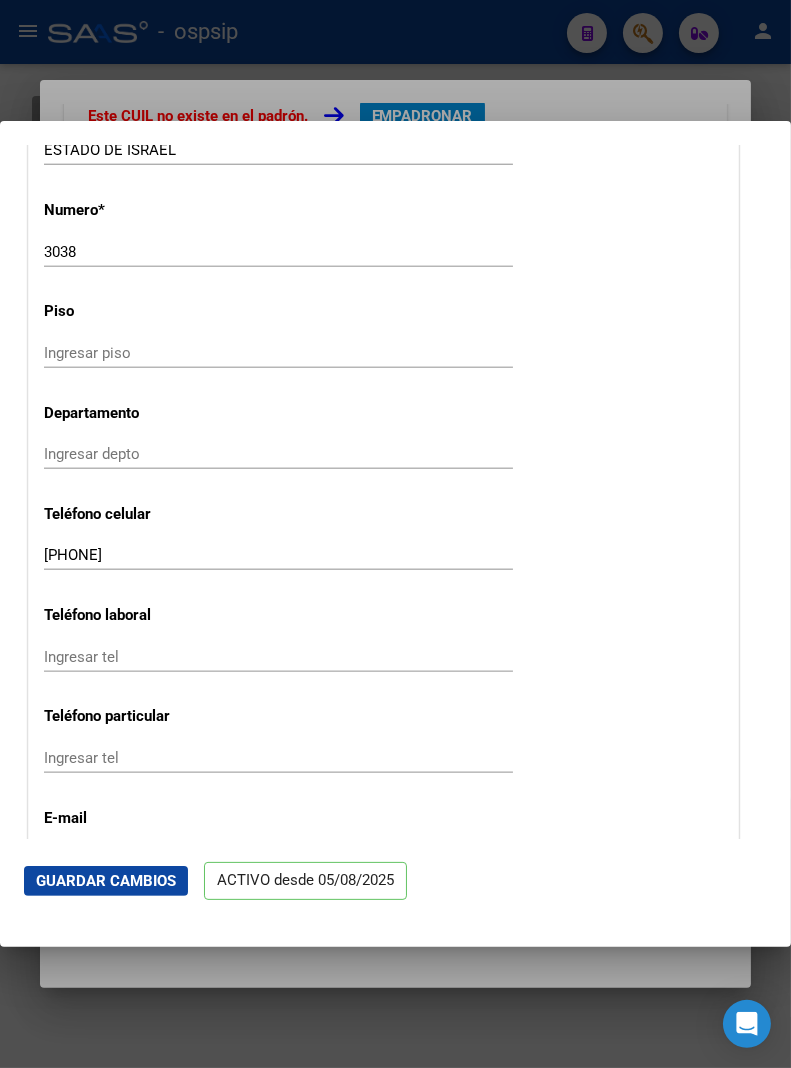 scroll, scrollTop: 2316, scrollLeft: 0, axis: vertical 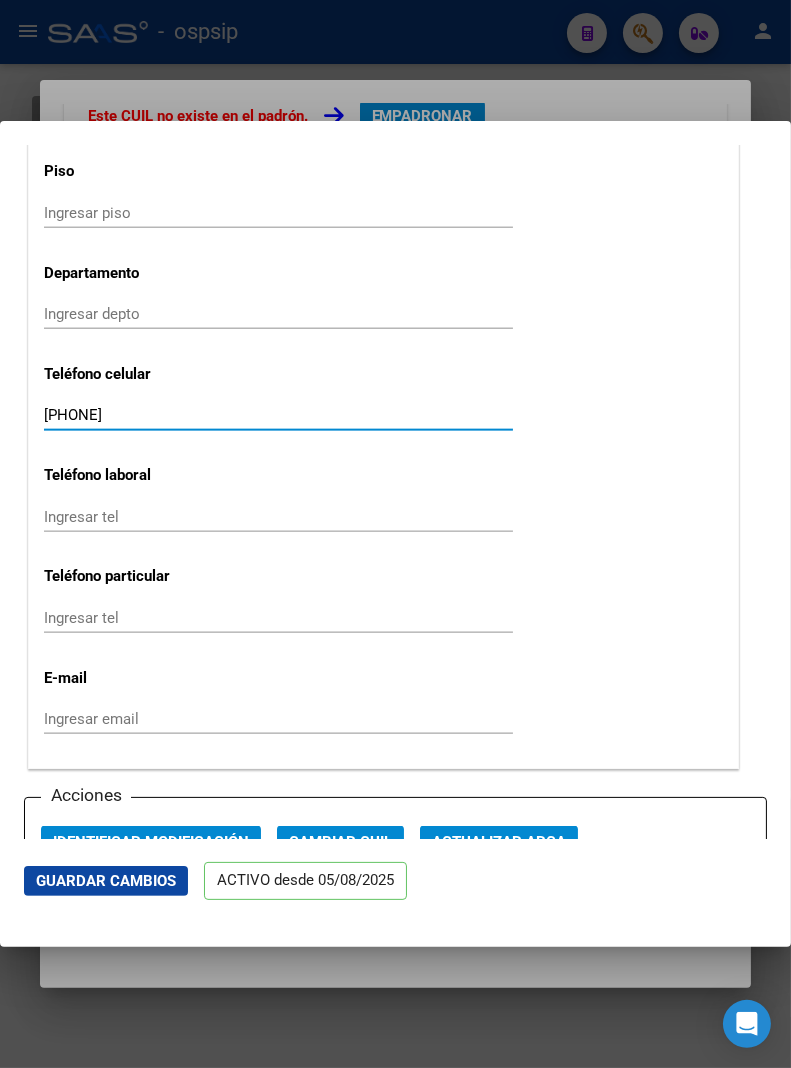 drag, startPoint x: 142, startPoint y: 412, endPoint x: 40, endPoint y: 410, distance: 102.01961 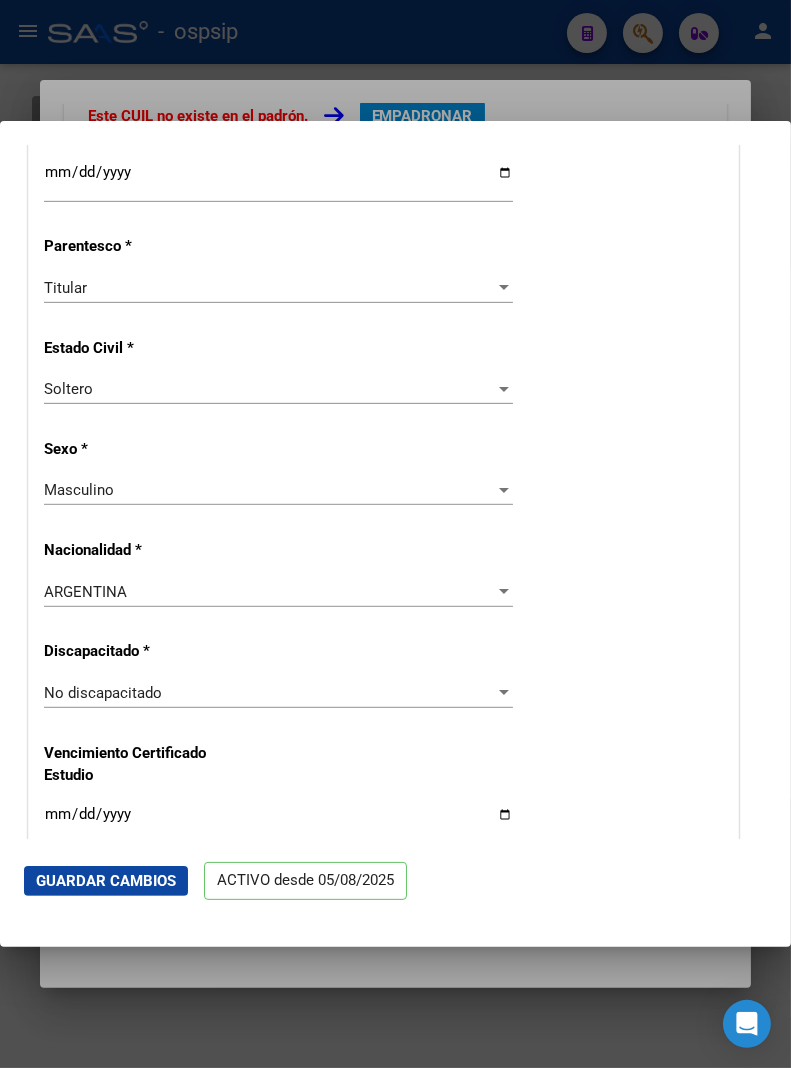 scroll, scrollTop: 983, scrollLeft: 0, axis: vertical 